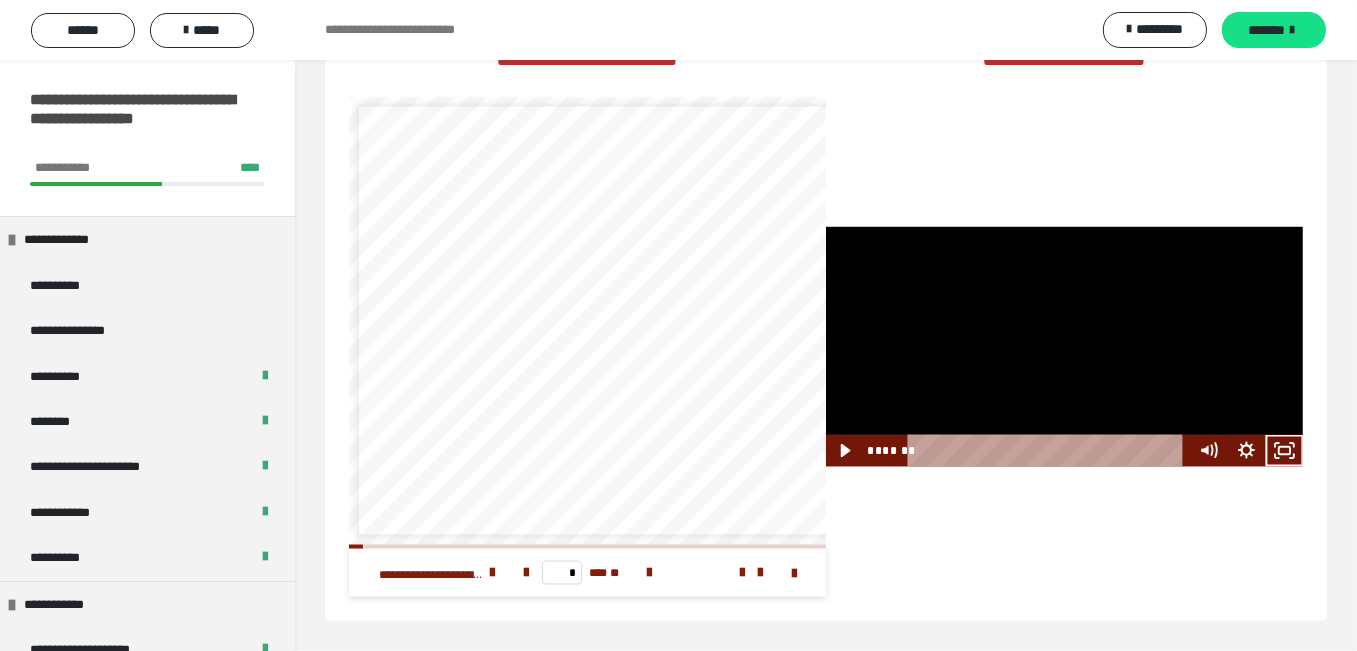 scroll, scrollTop: 0, scrollLeft: 0, axis: both 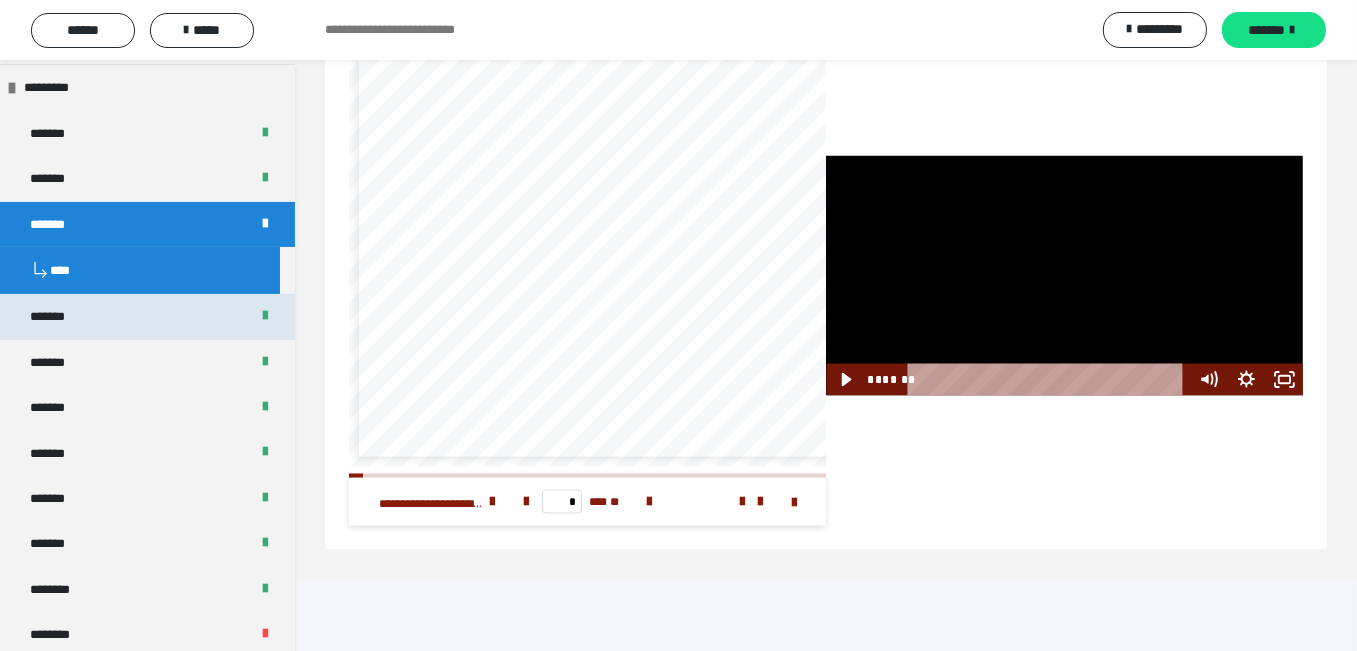 click on "*******" at bounding box center (59, 316) 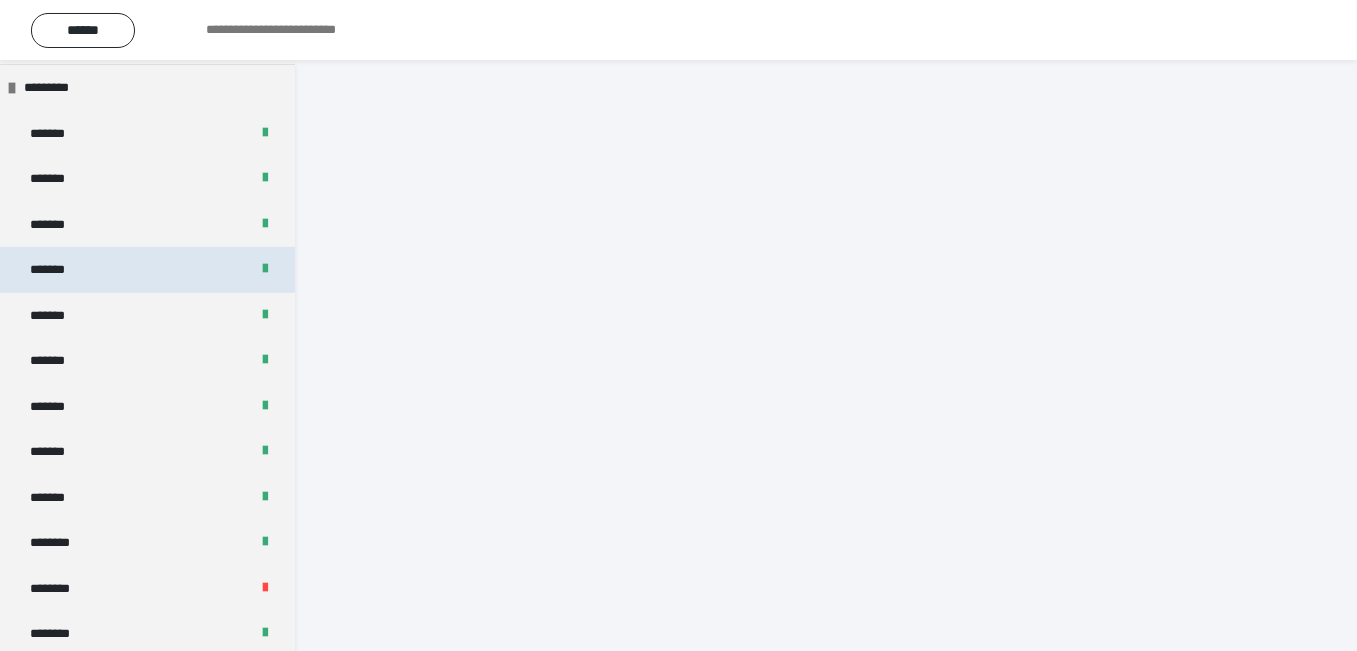scroll, scrollTop: 60, scrollLeft: 0, axis: vertical 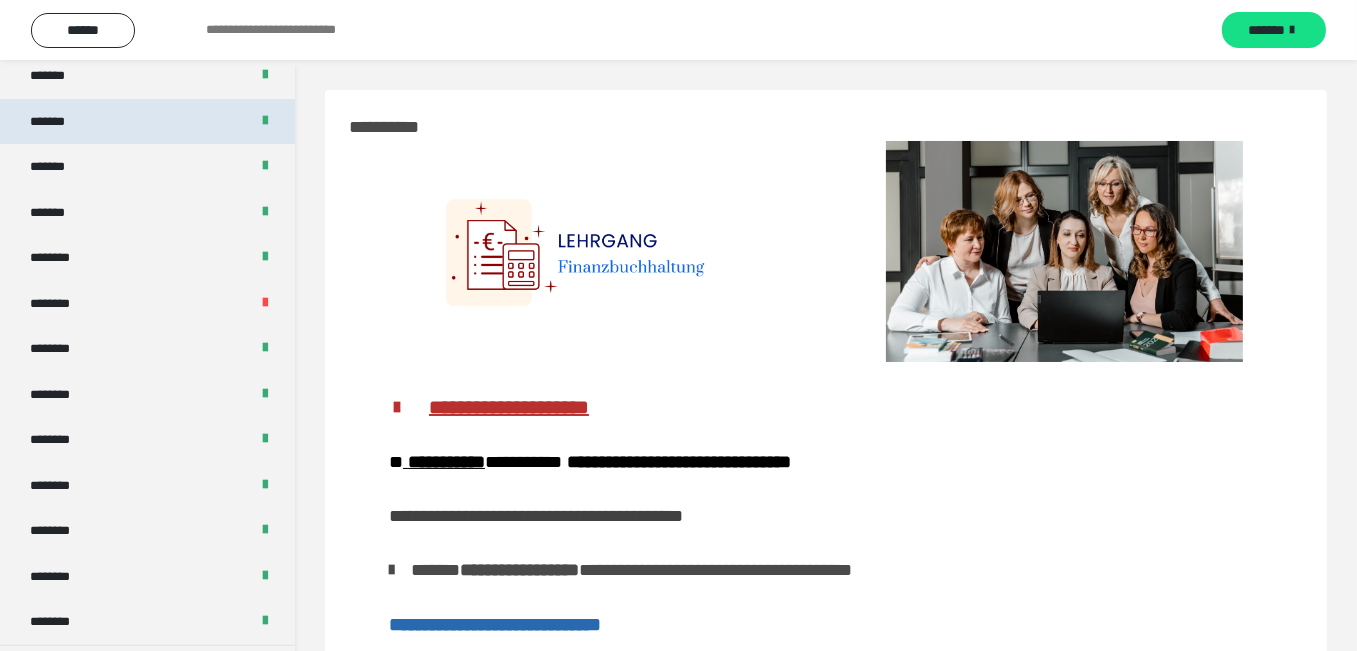click on "*******" at bounding box center (147, 121) 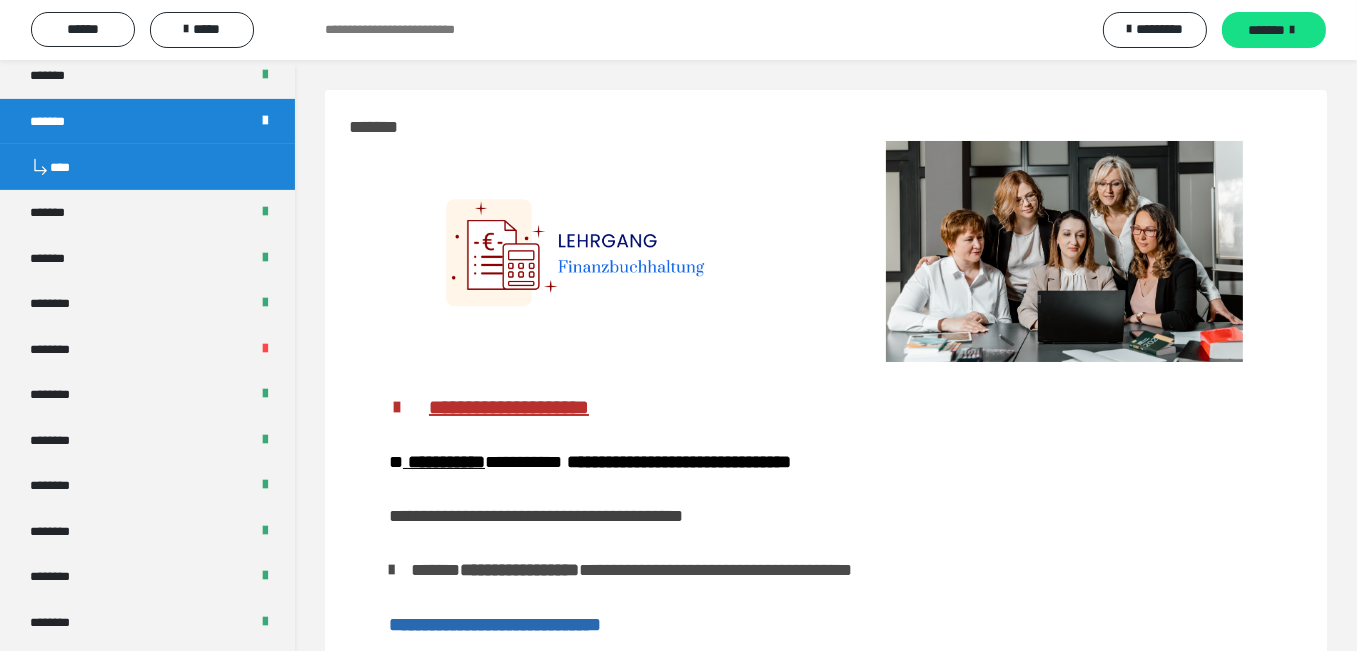 scroll, scrollTop: 824, scrollLeft: 0, axis: vertical 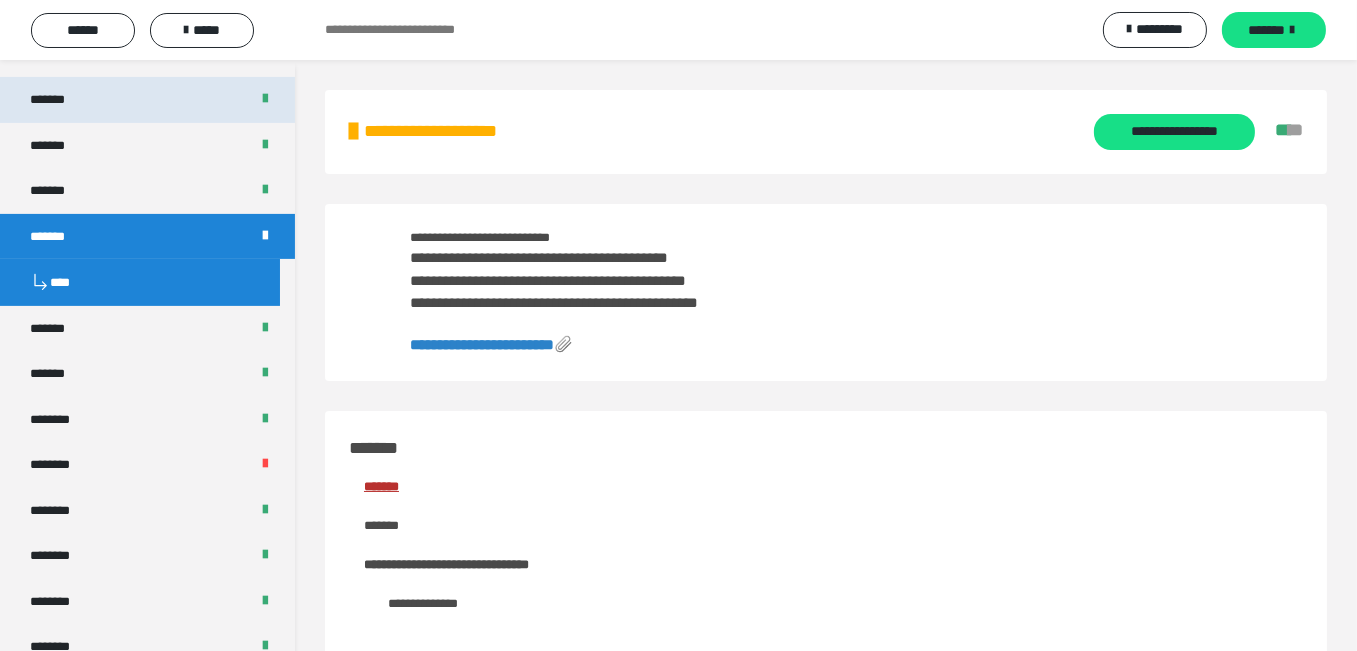 click on "*******" at bounding box center [59, 99] 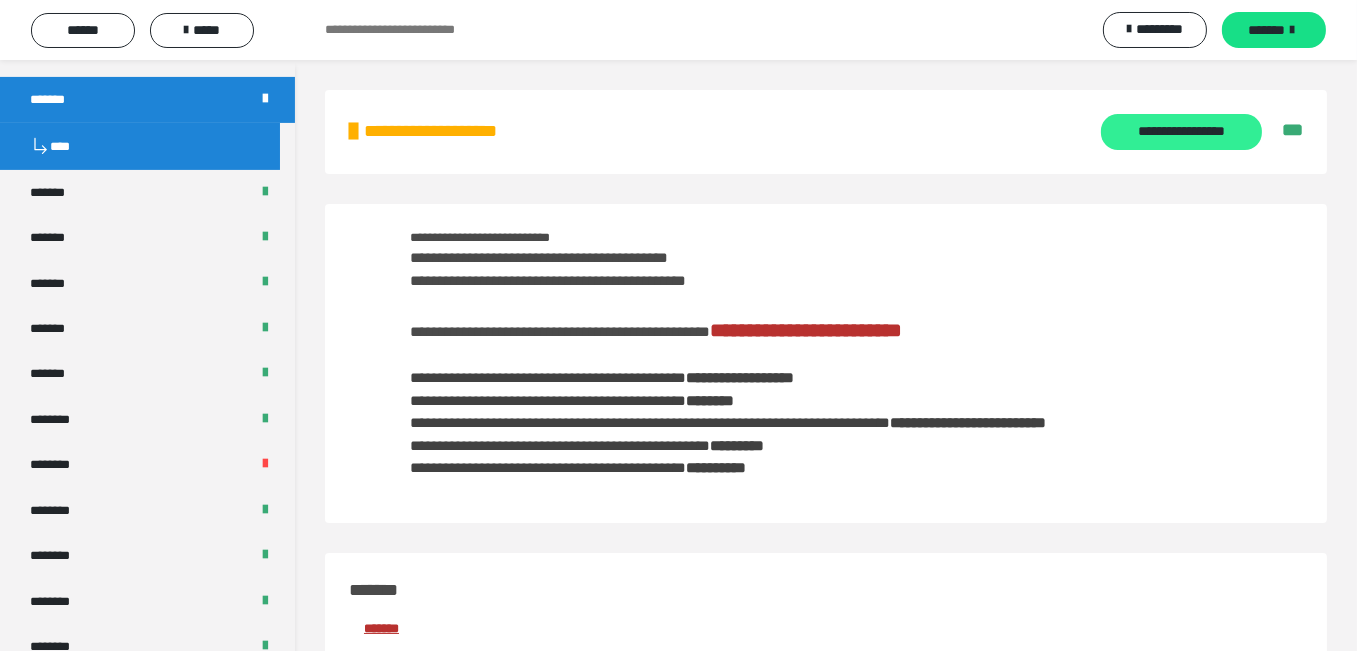 click on "**********" at bounding box center [1181, 132] 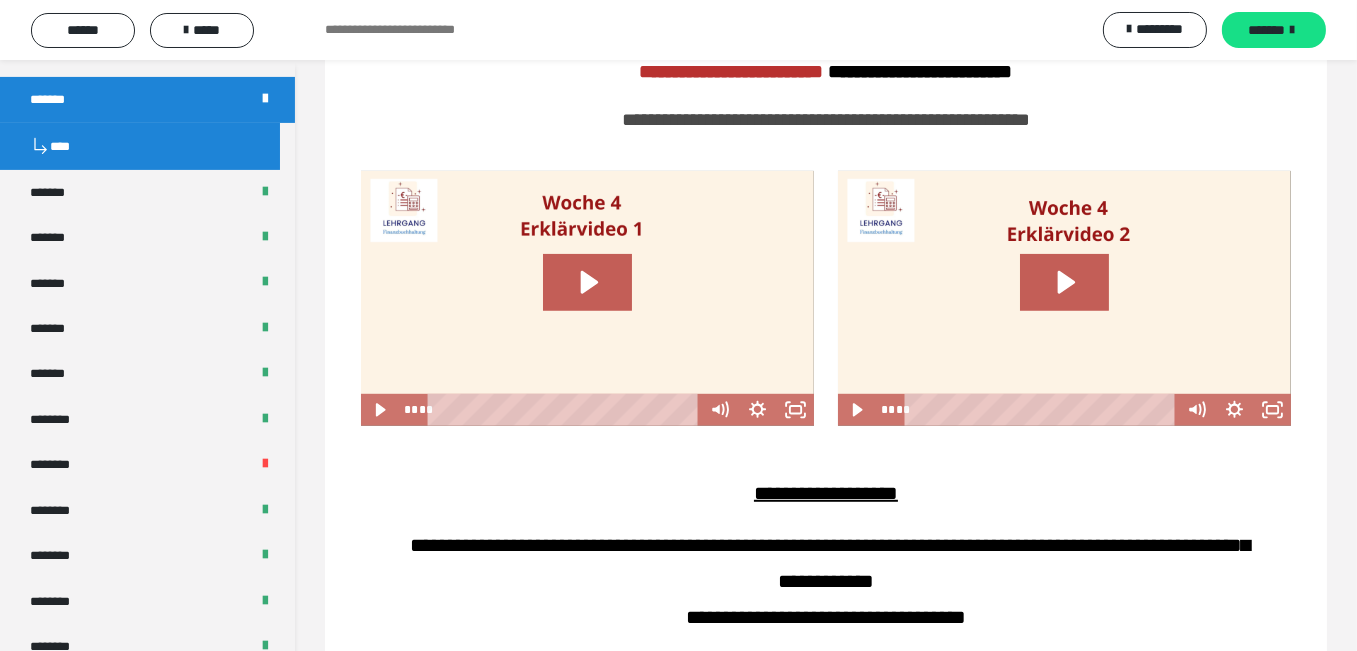 scroll, scrollTop: 1614, scrollLeft: 0, axis: vertical 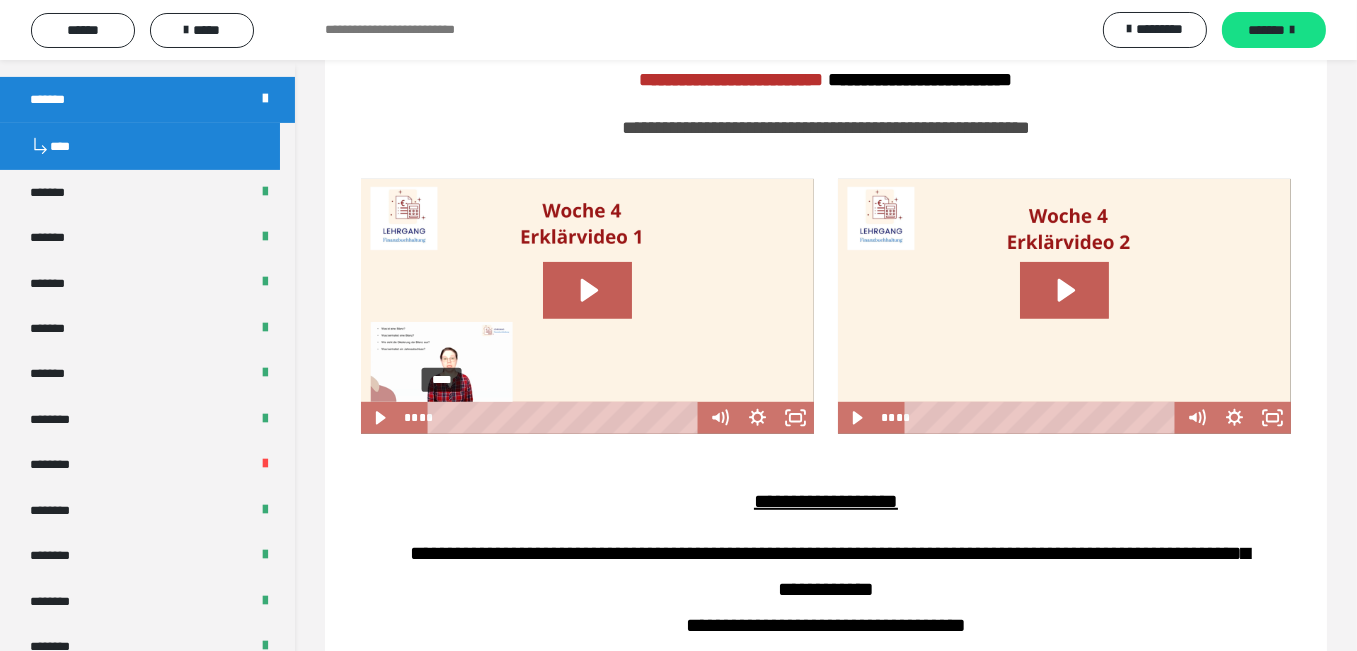 click on "****" at bounding box center (566, 418) 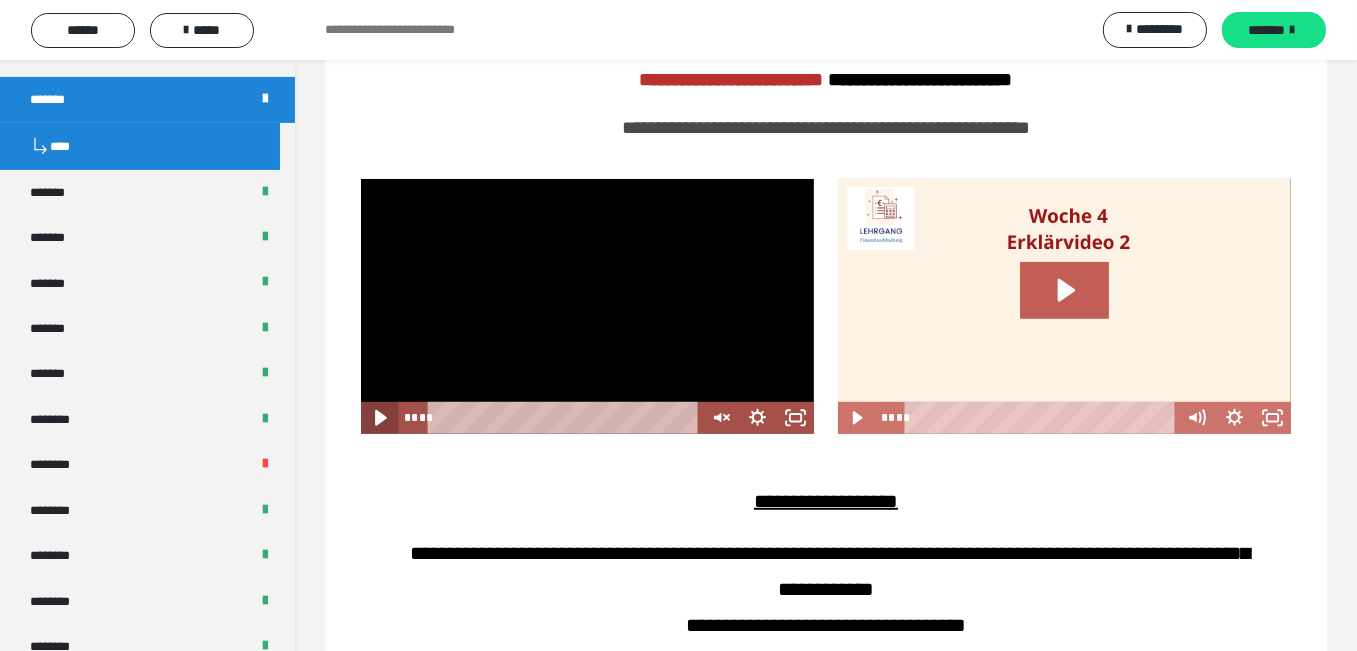 click 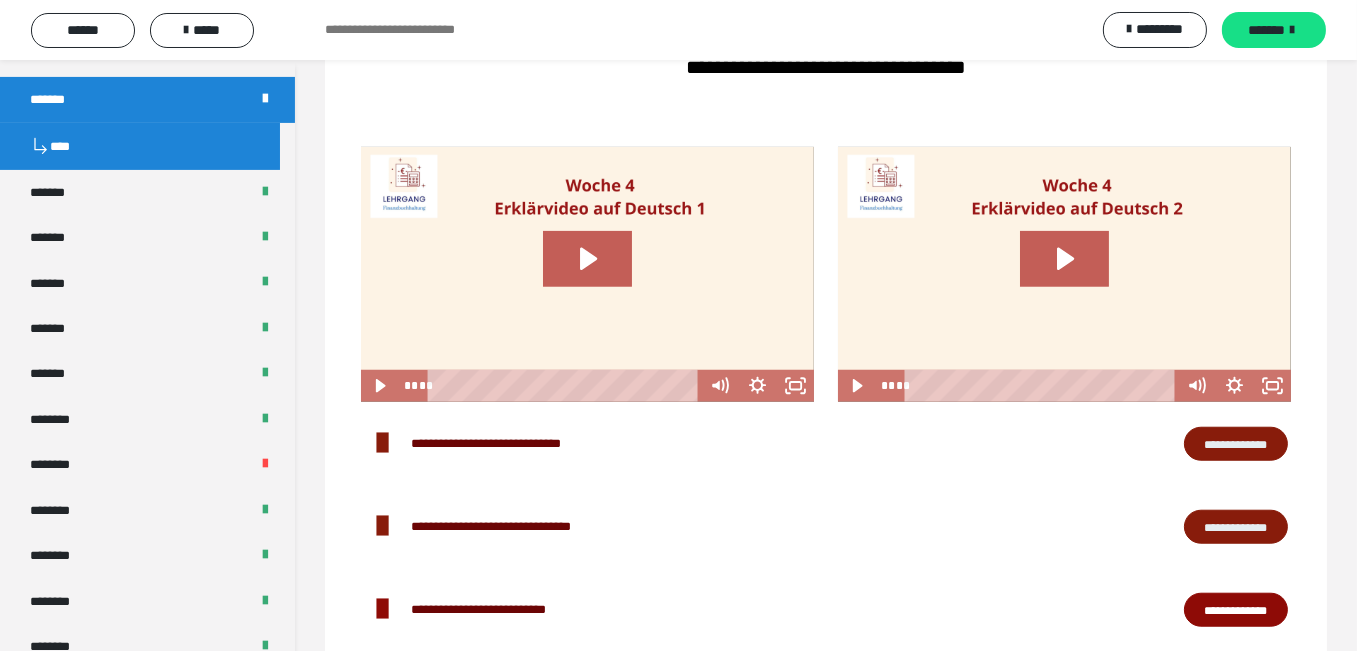 scroll, scrollTop: 2162, scrollLeft: 0, axis: vertical 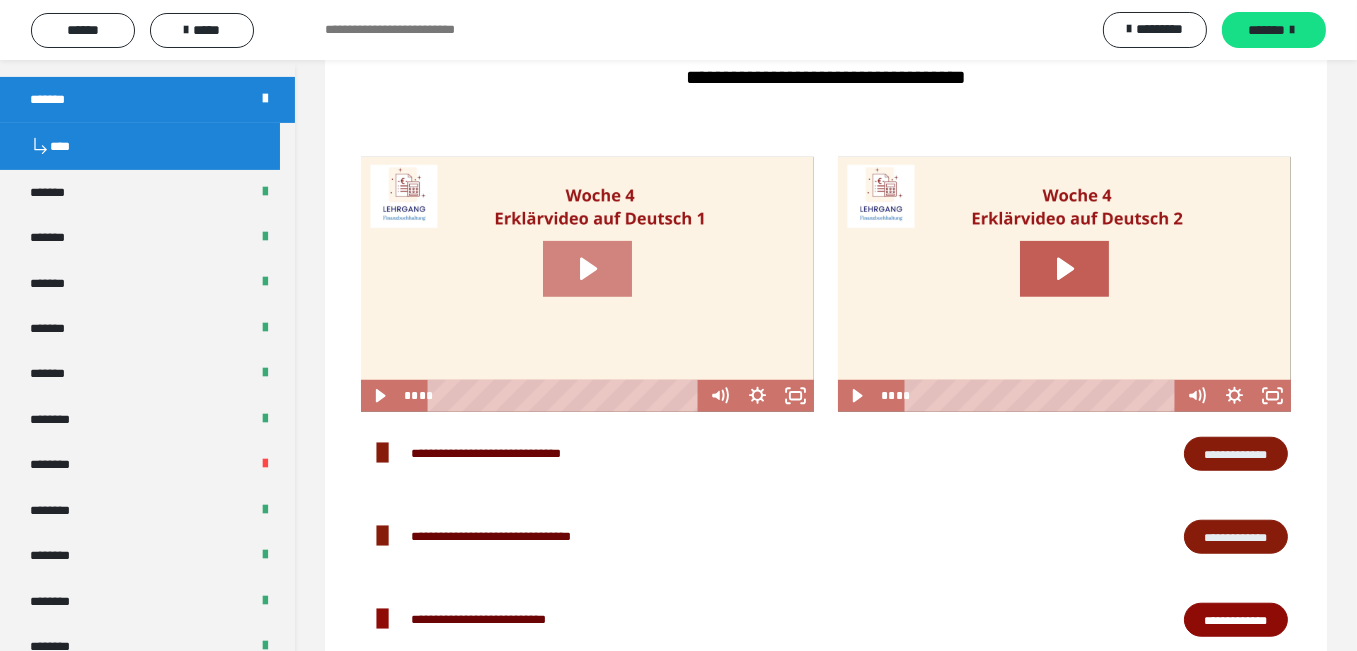 click 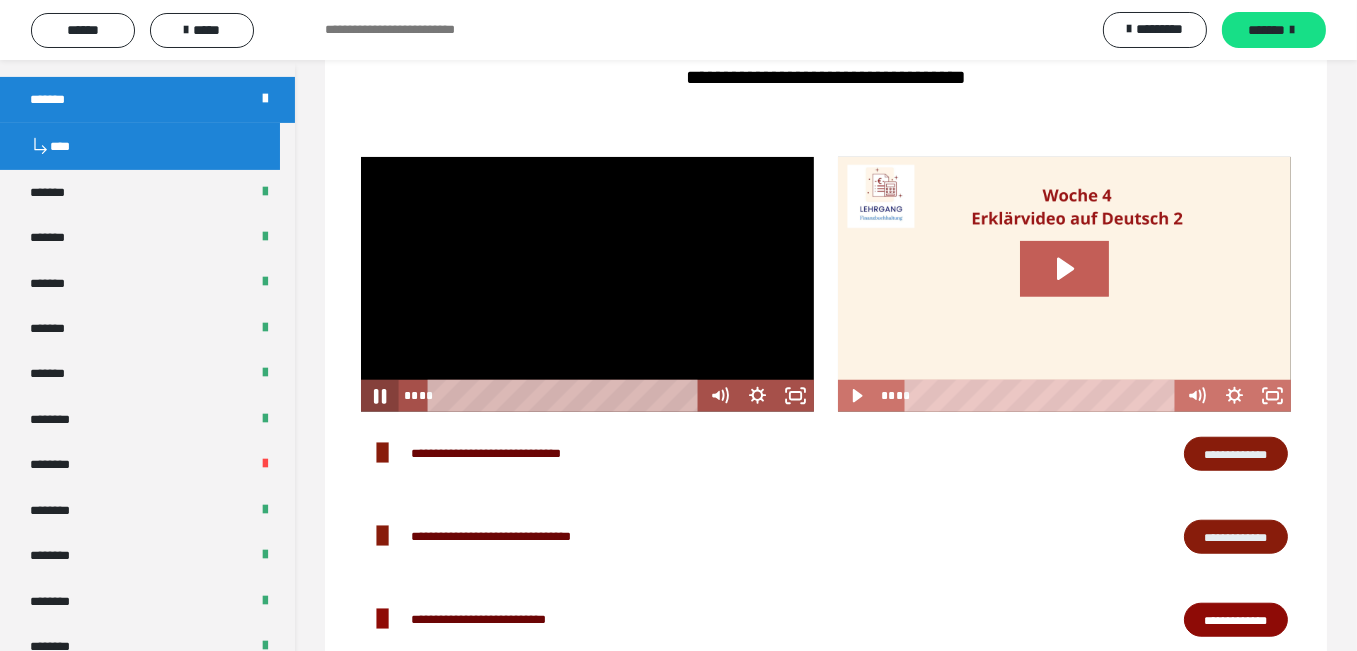 click 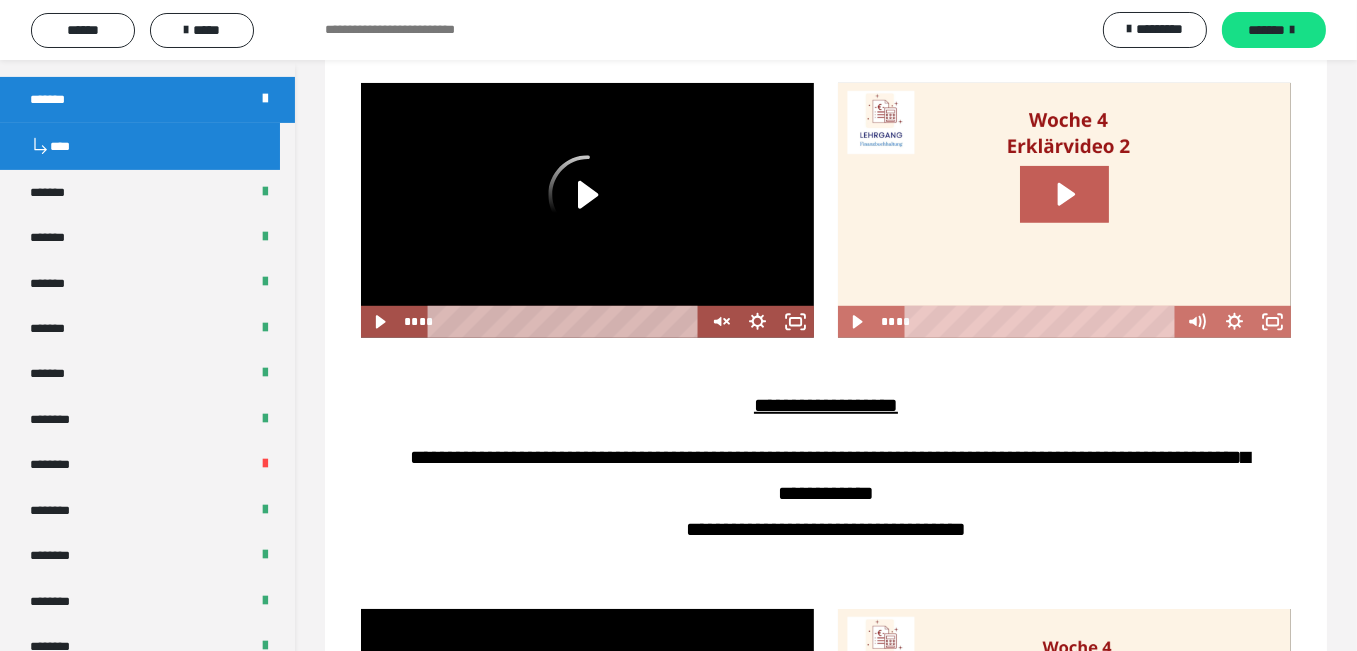 scroll, scrollTop: 1704, scrollLeft: 0, axis: vertical 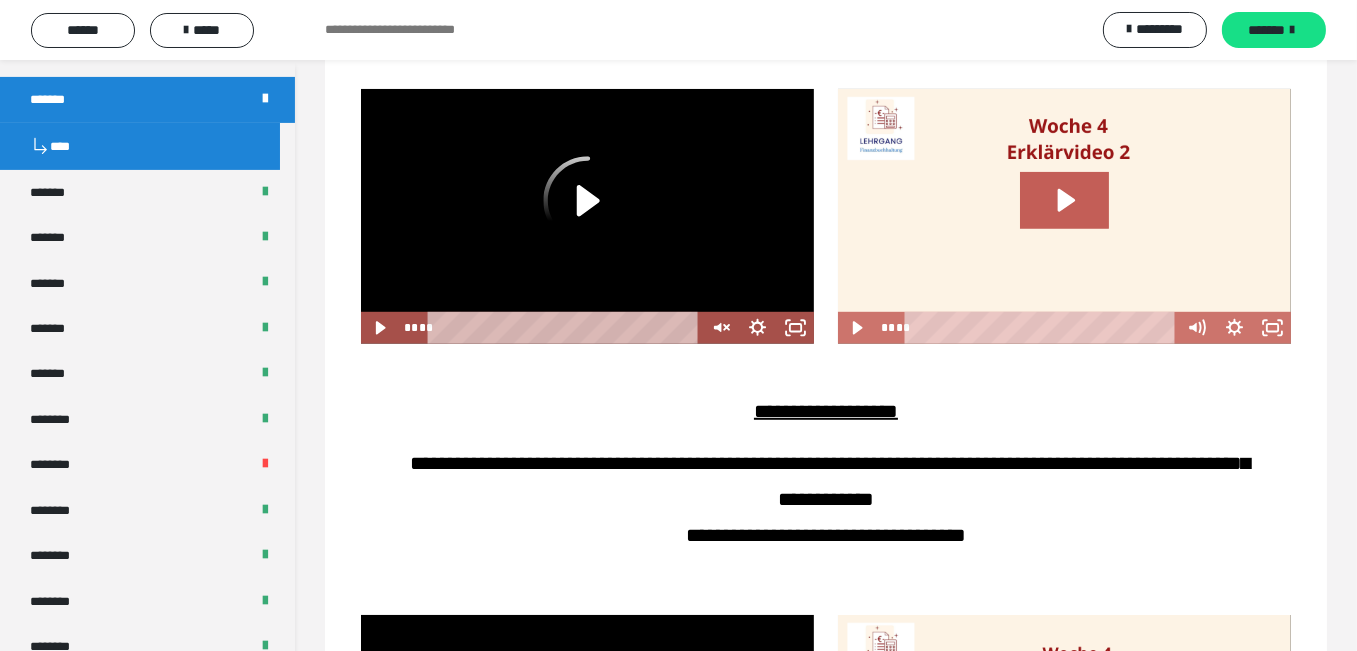click 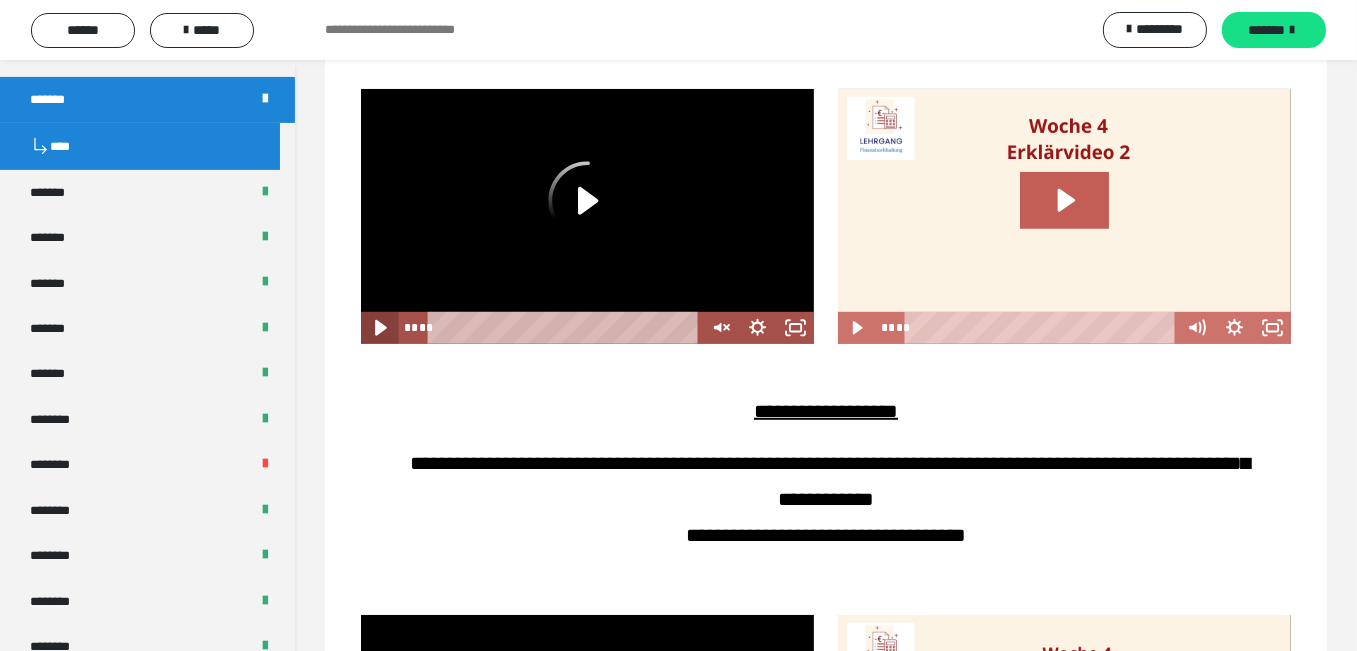 click 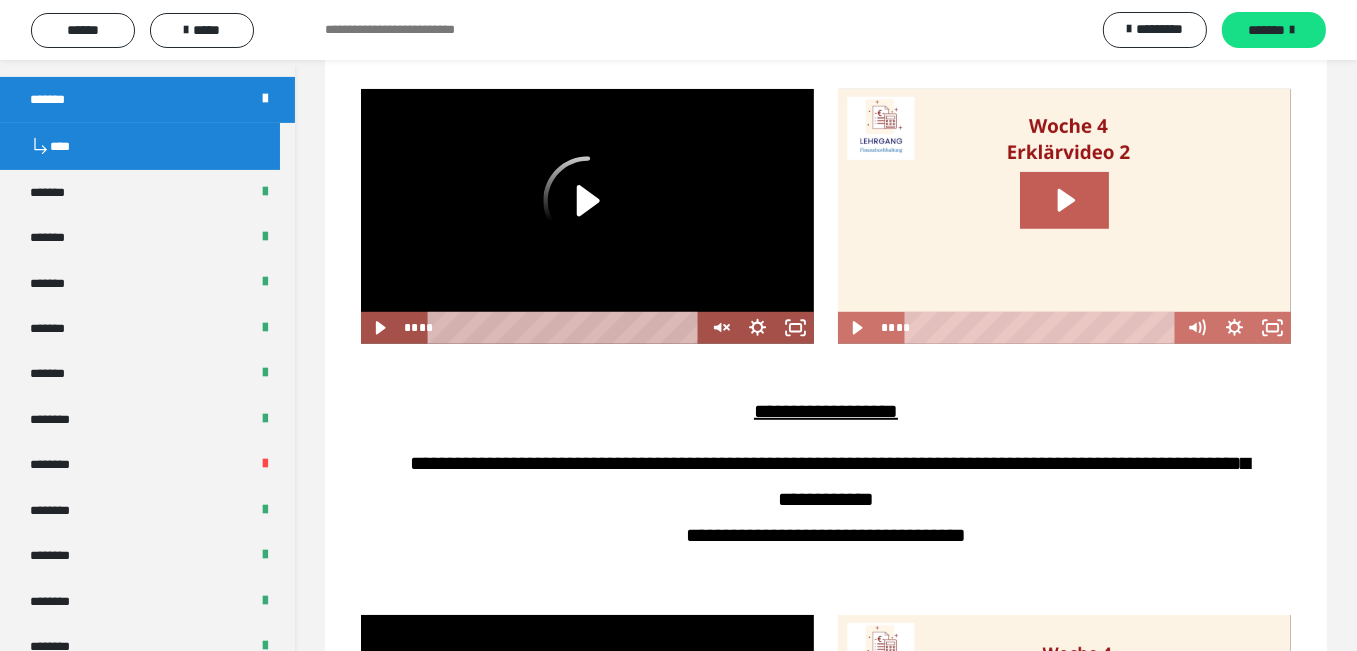 click 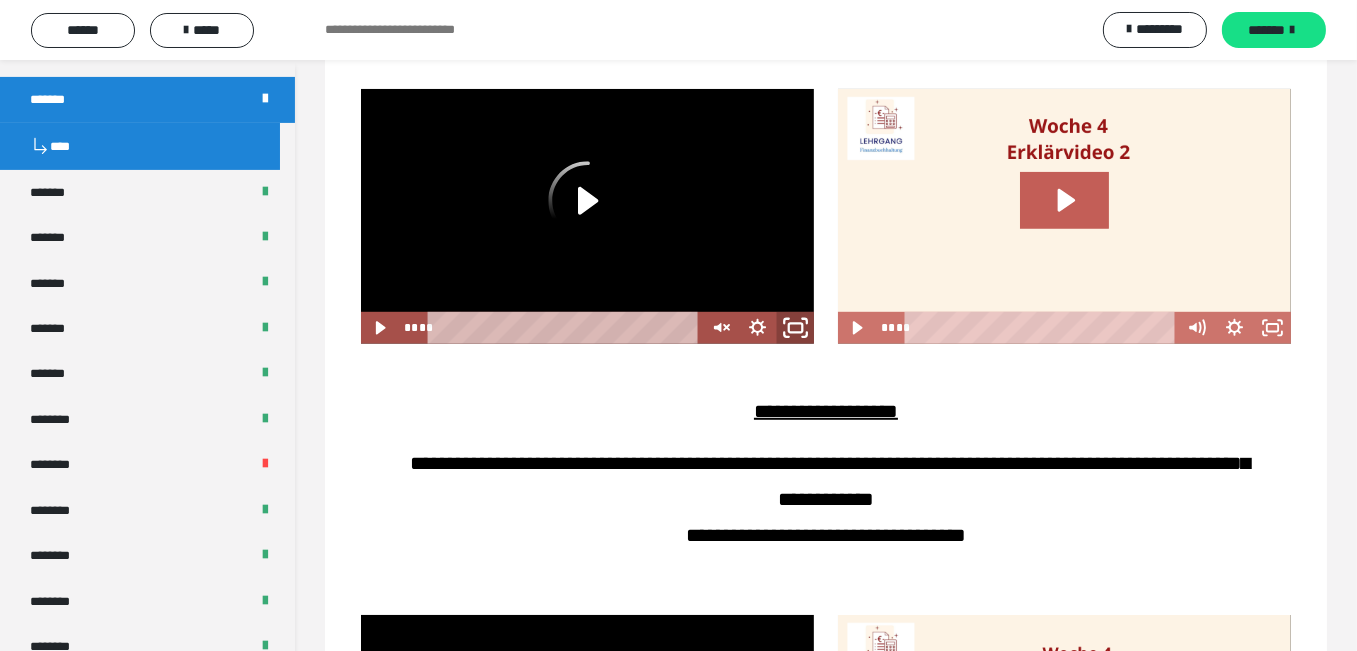 click 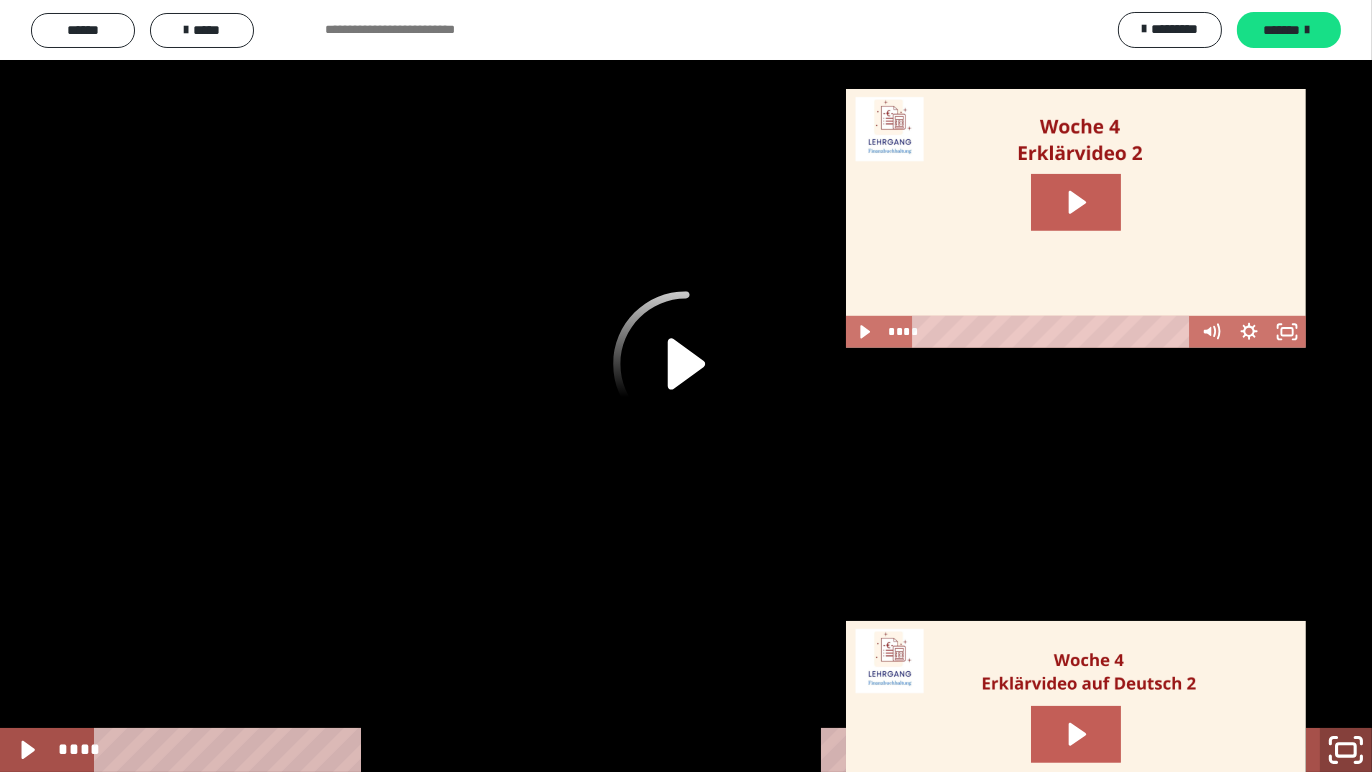 click 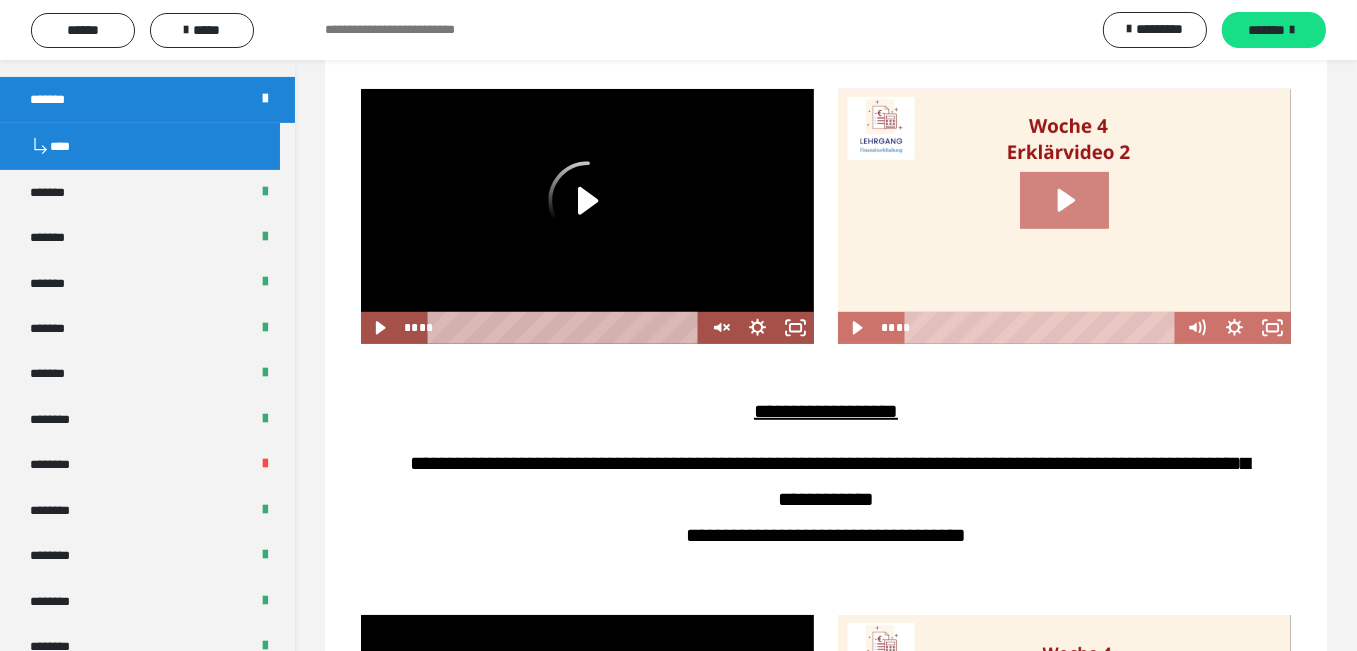 click 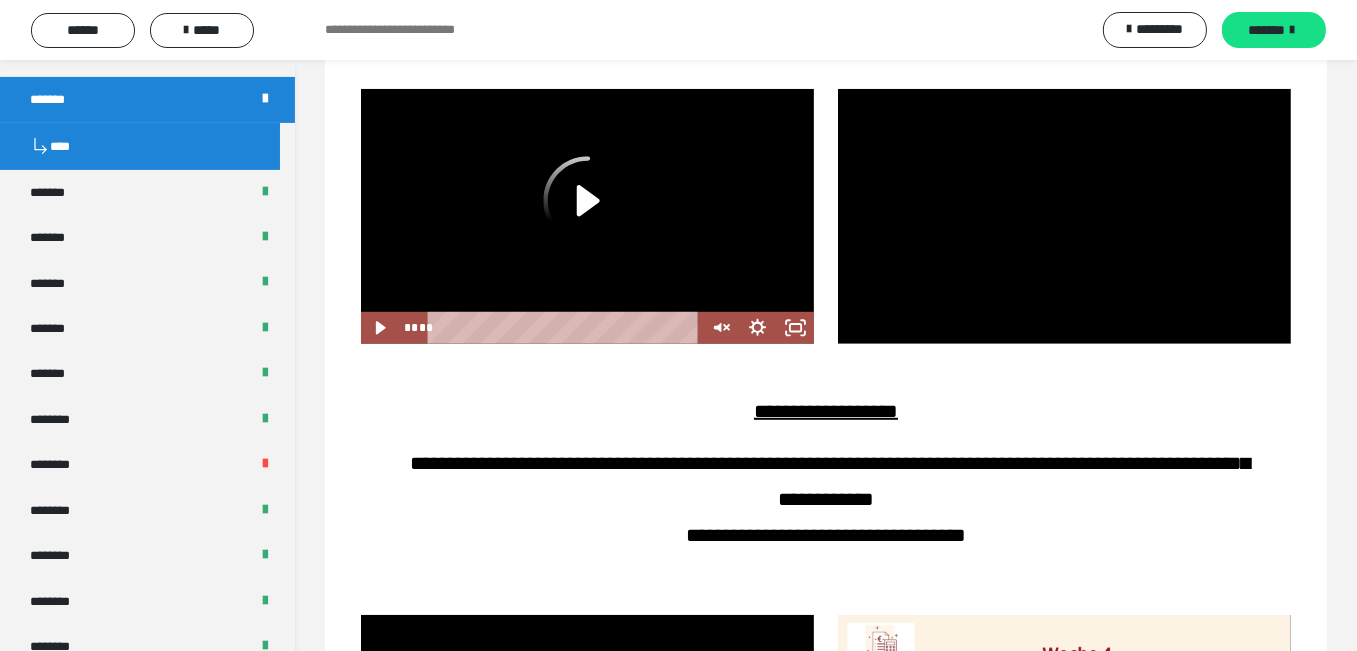 click 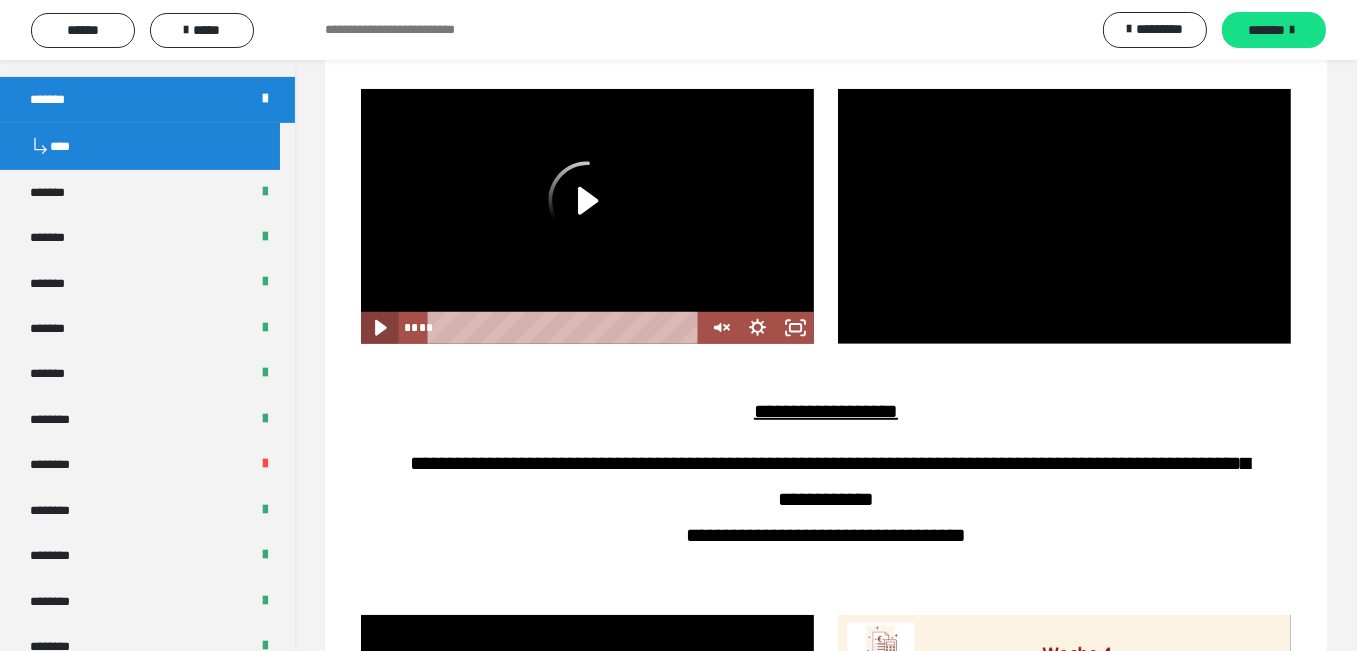 click 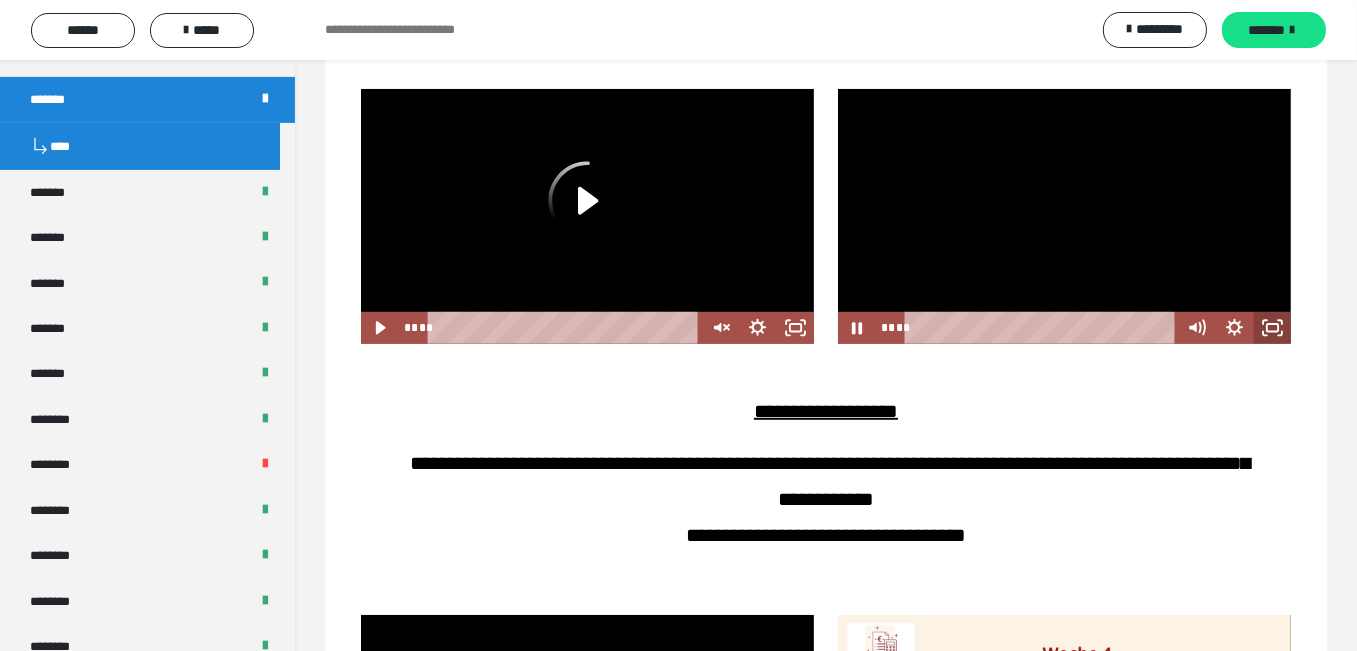 click 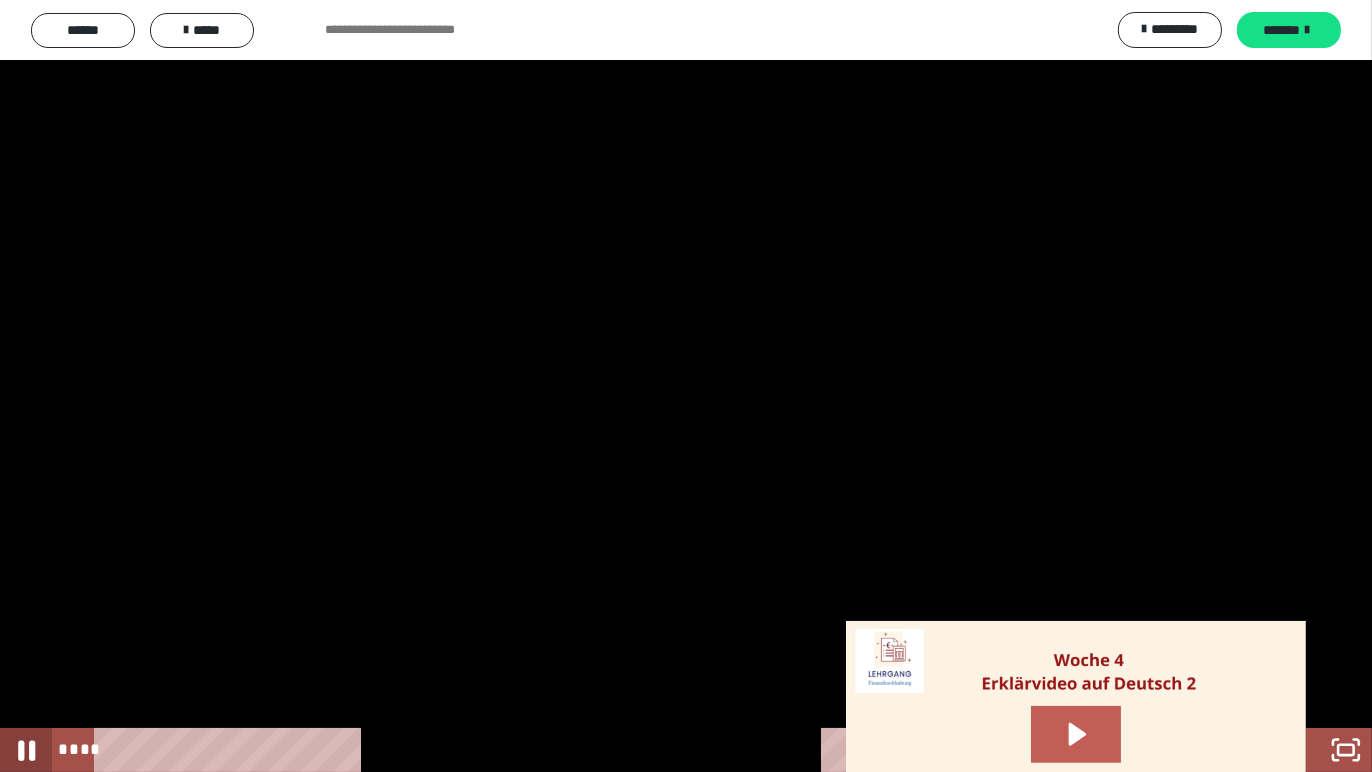click 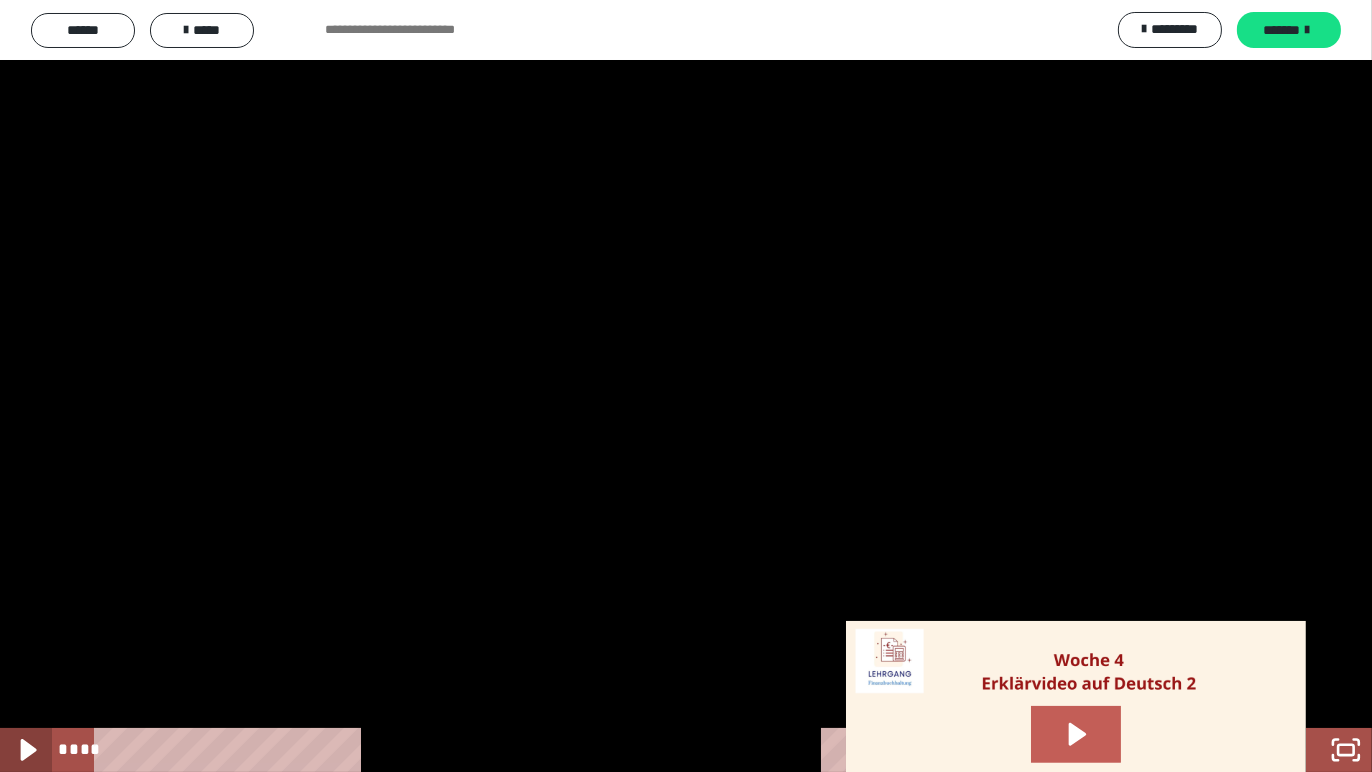 click 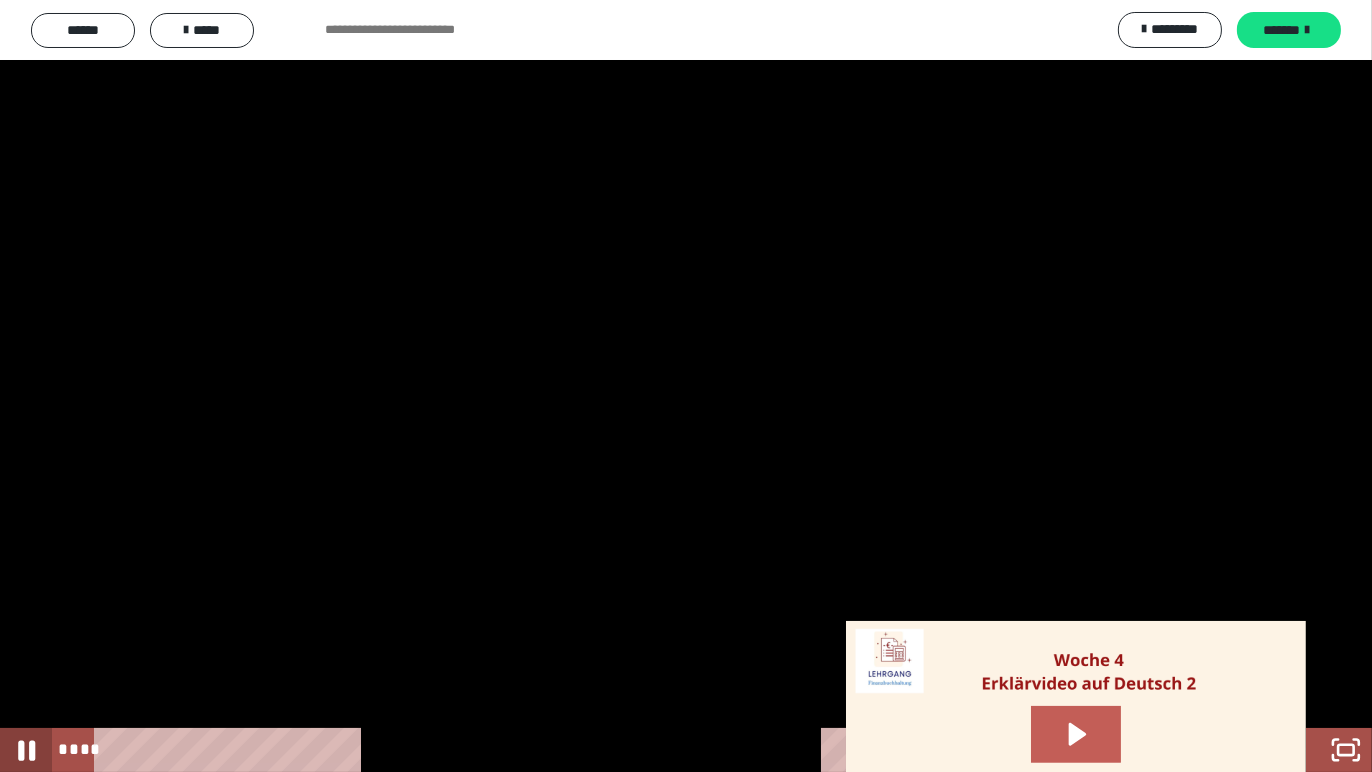 click 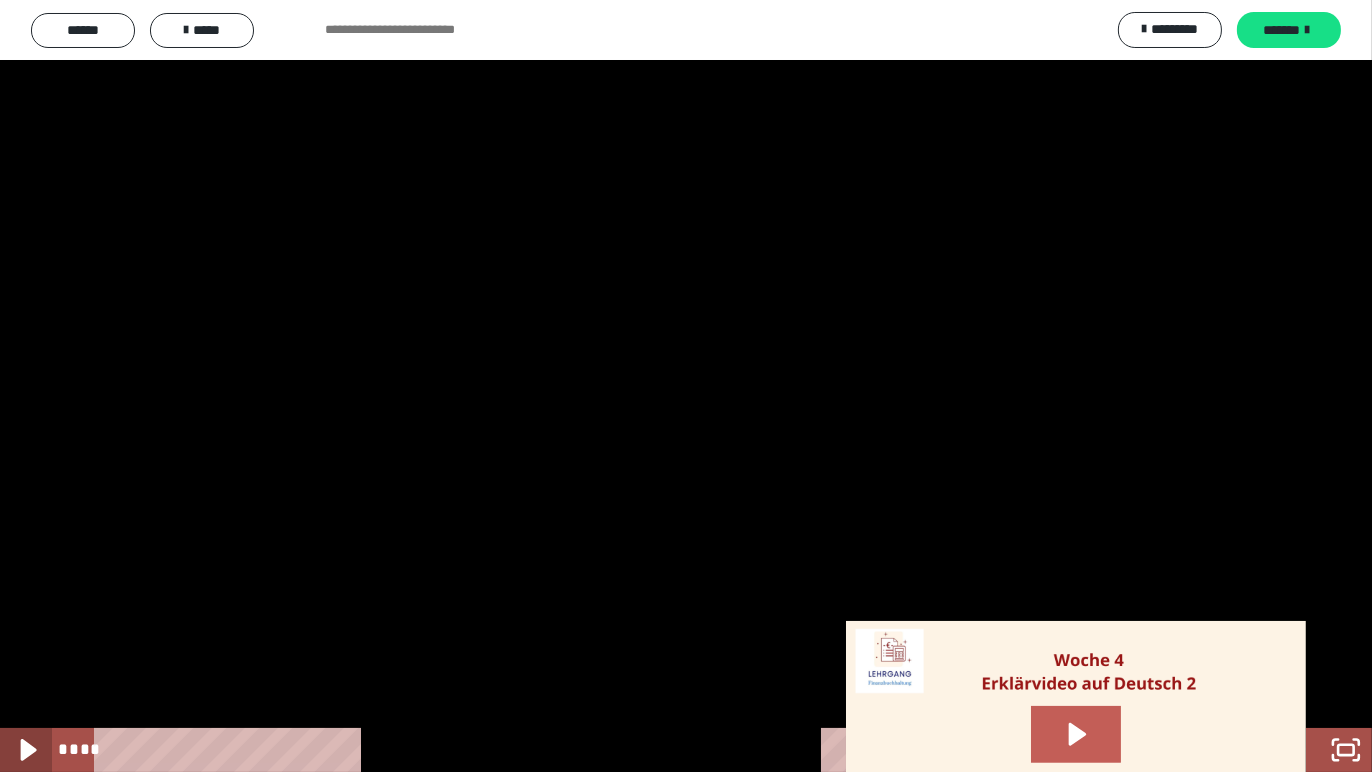 click 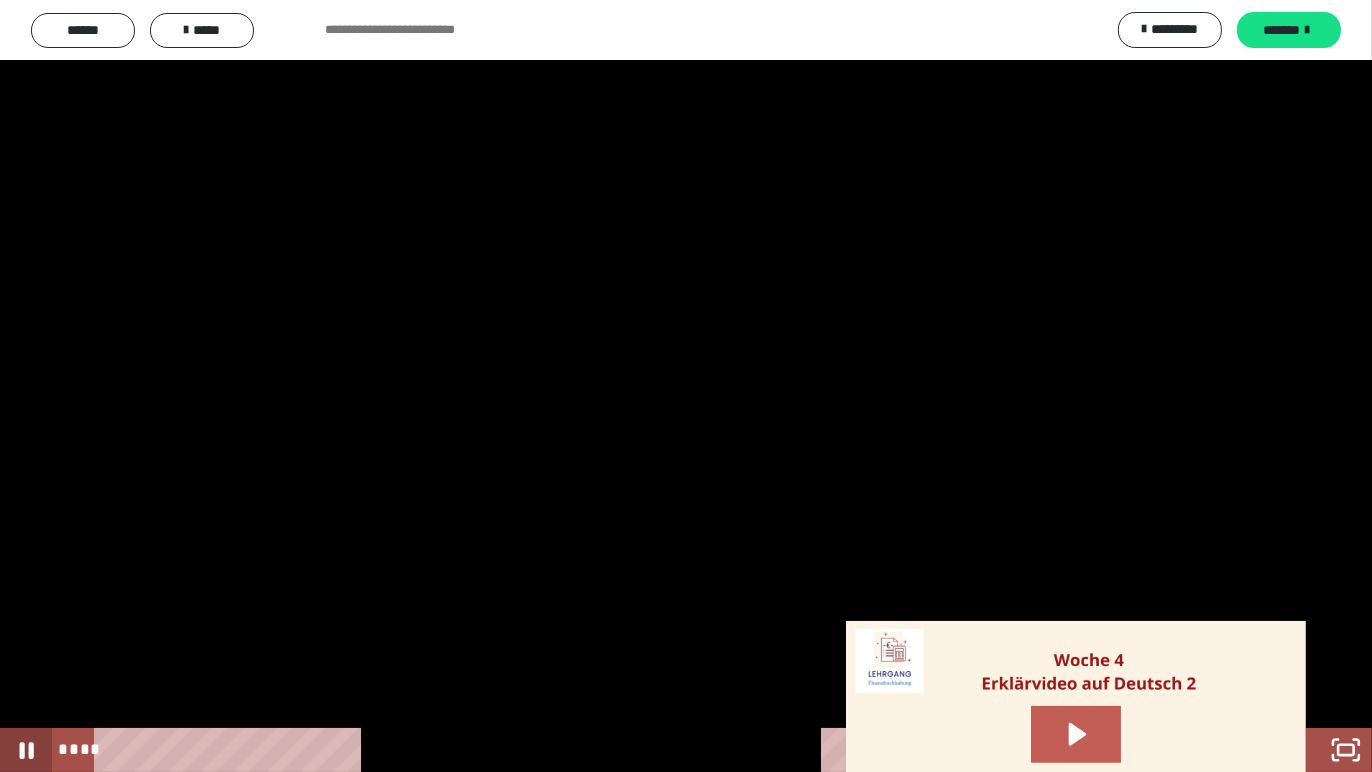 click 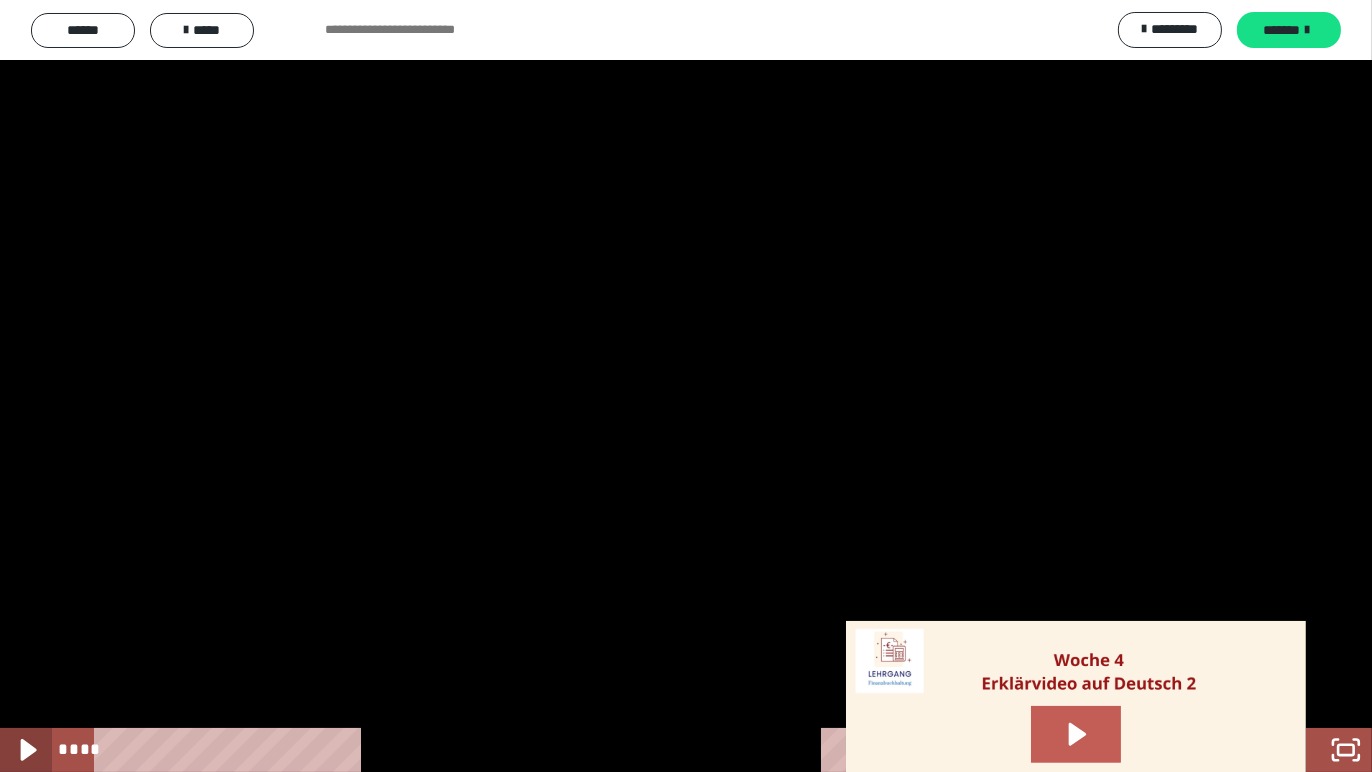 click 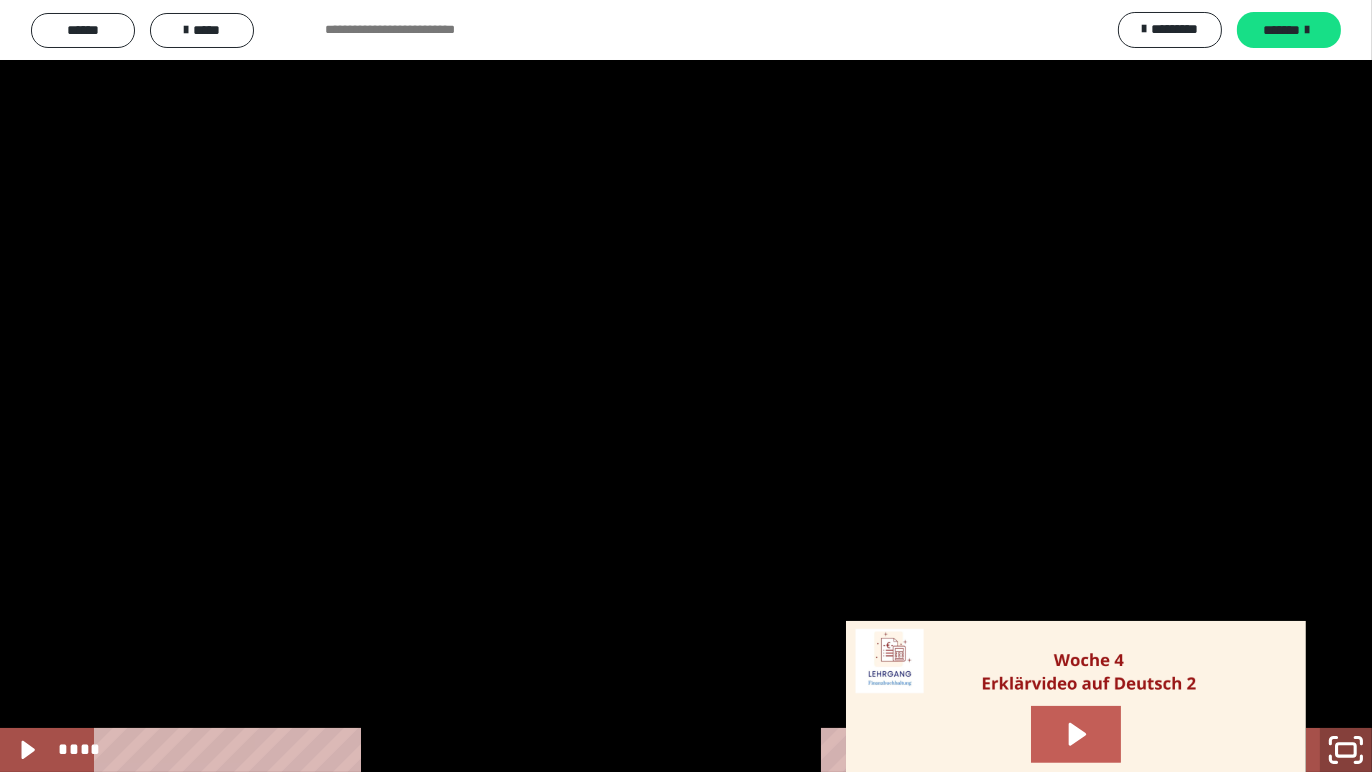 click 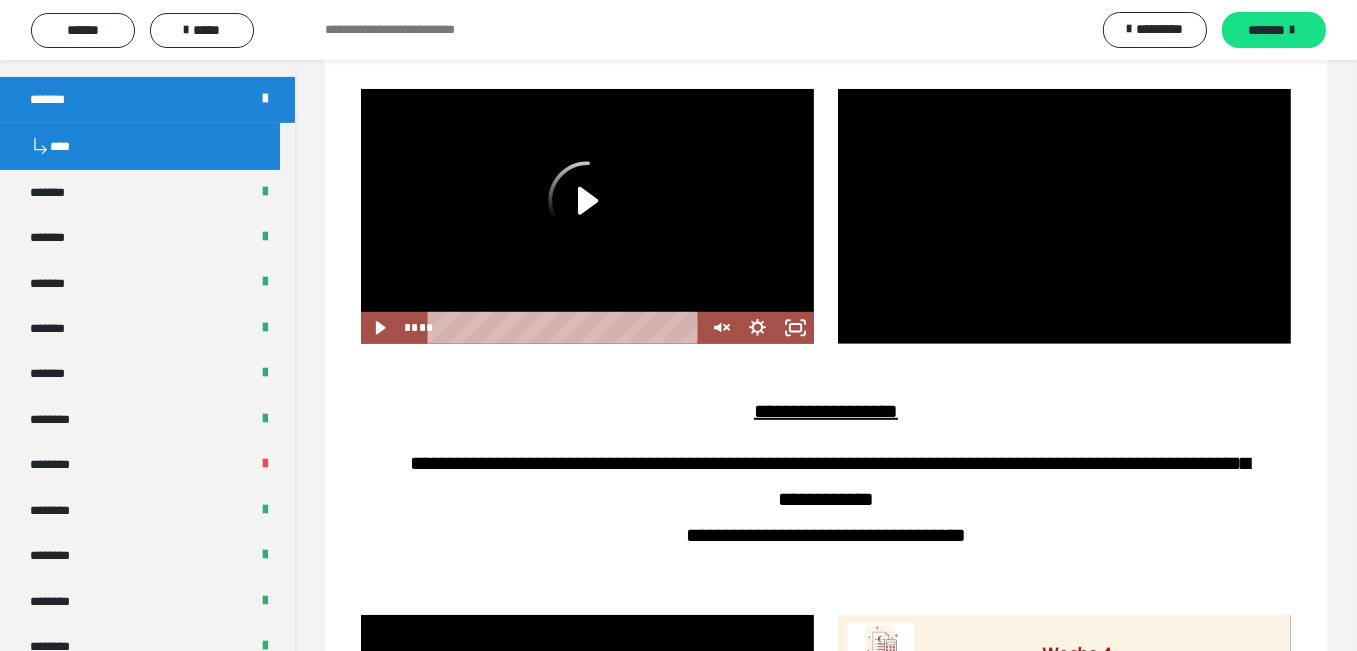 click 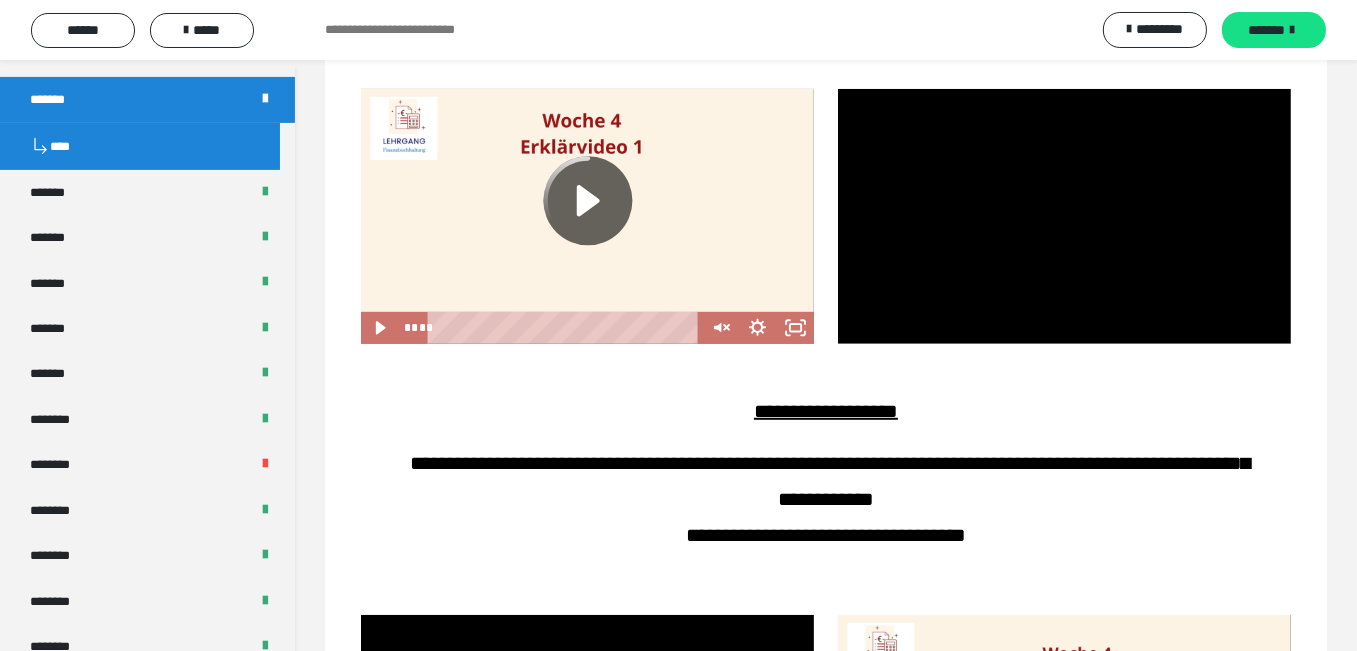 click 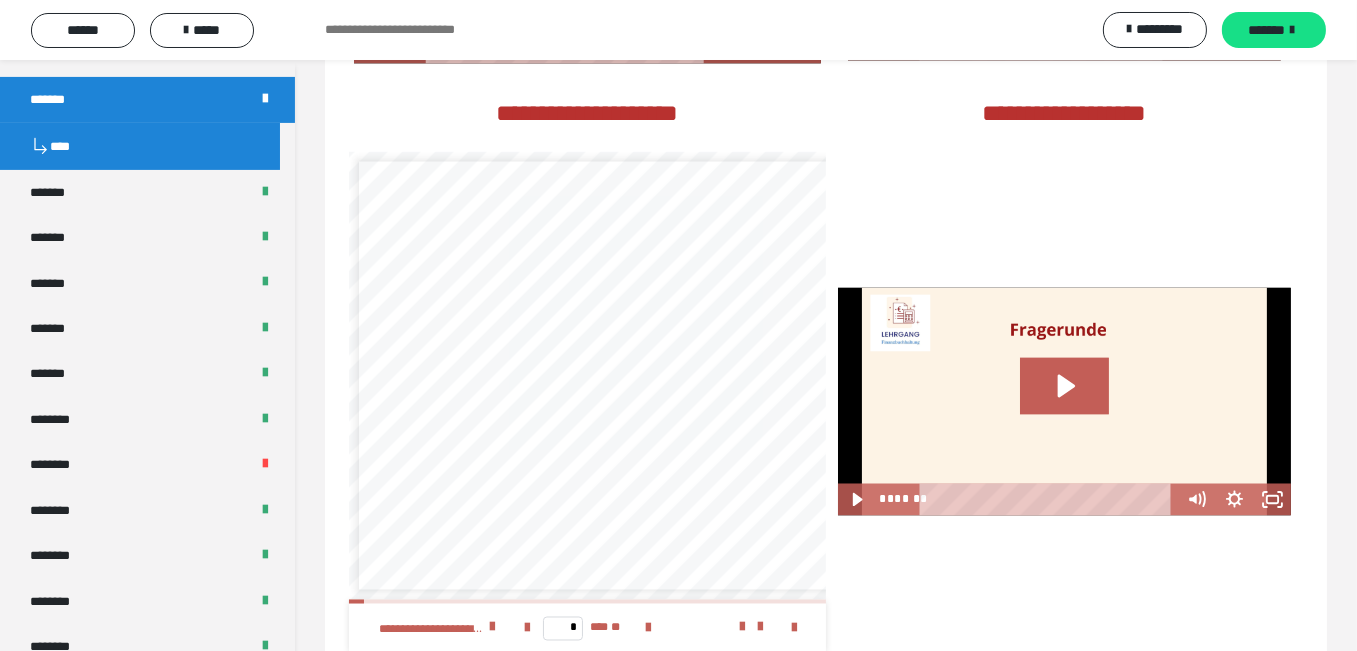 scroll, scrollTop: 4382, scrollLeft: 0, axis: vertical 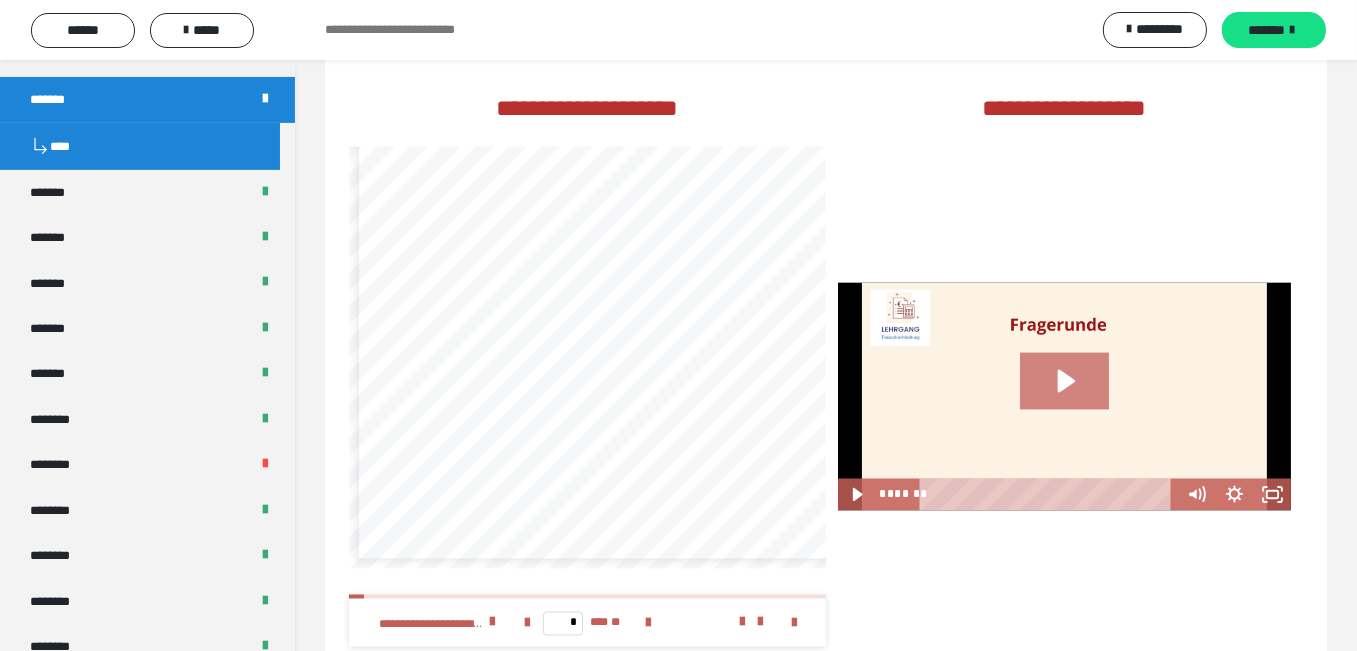 click 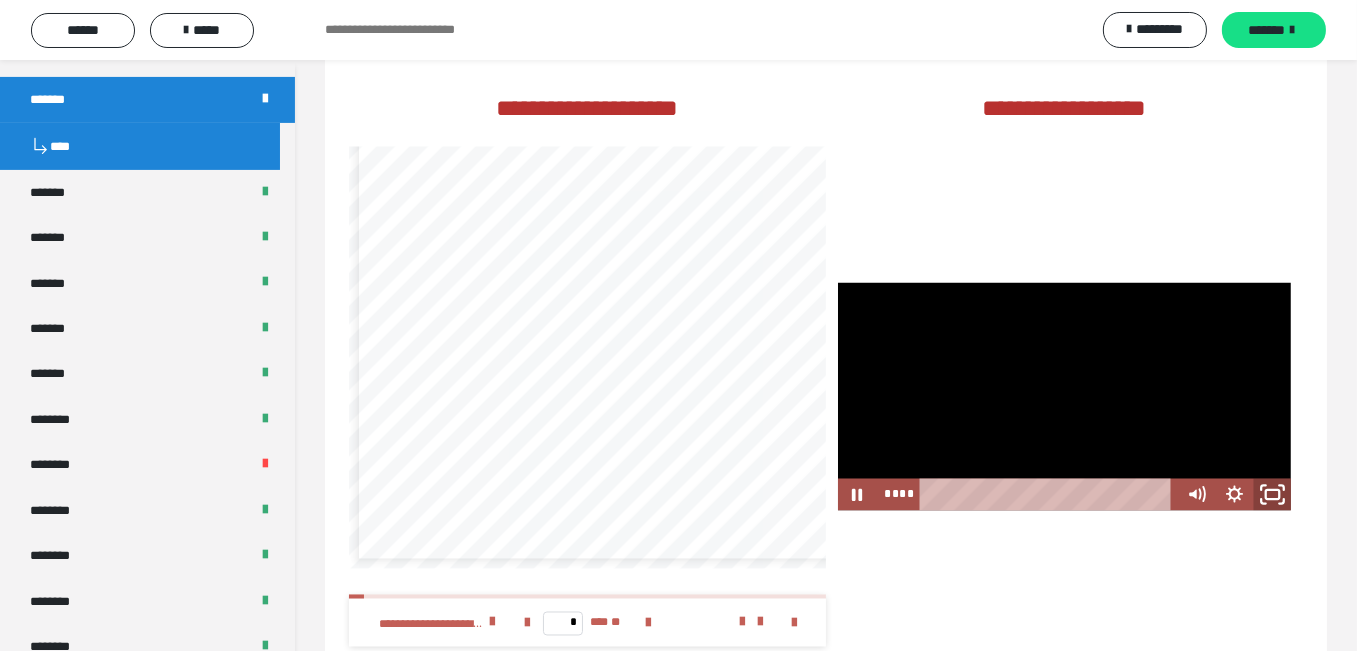 click 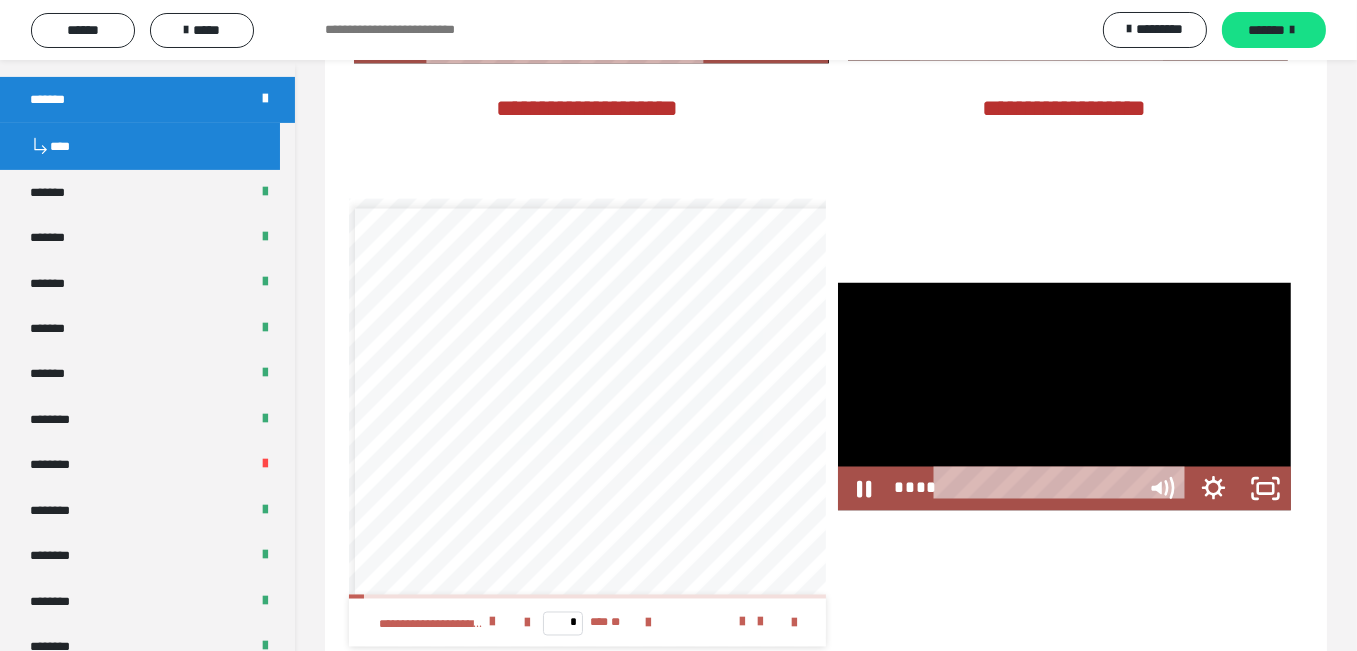 scroll, scrollTop: 7, scrollLeft: 0, axis: vertical 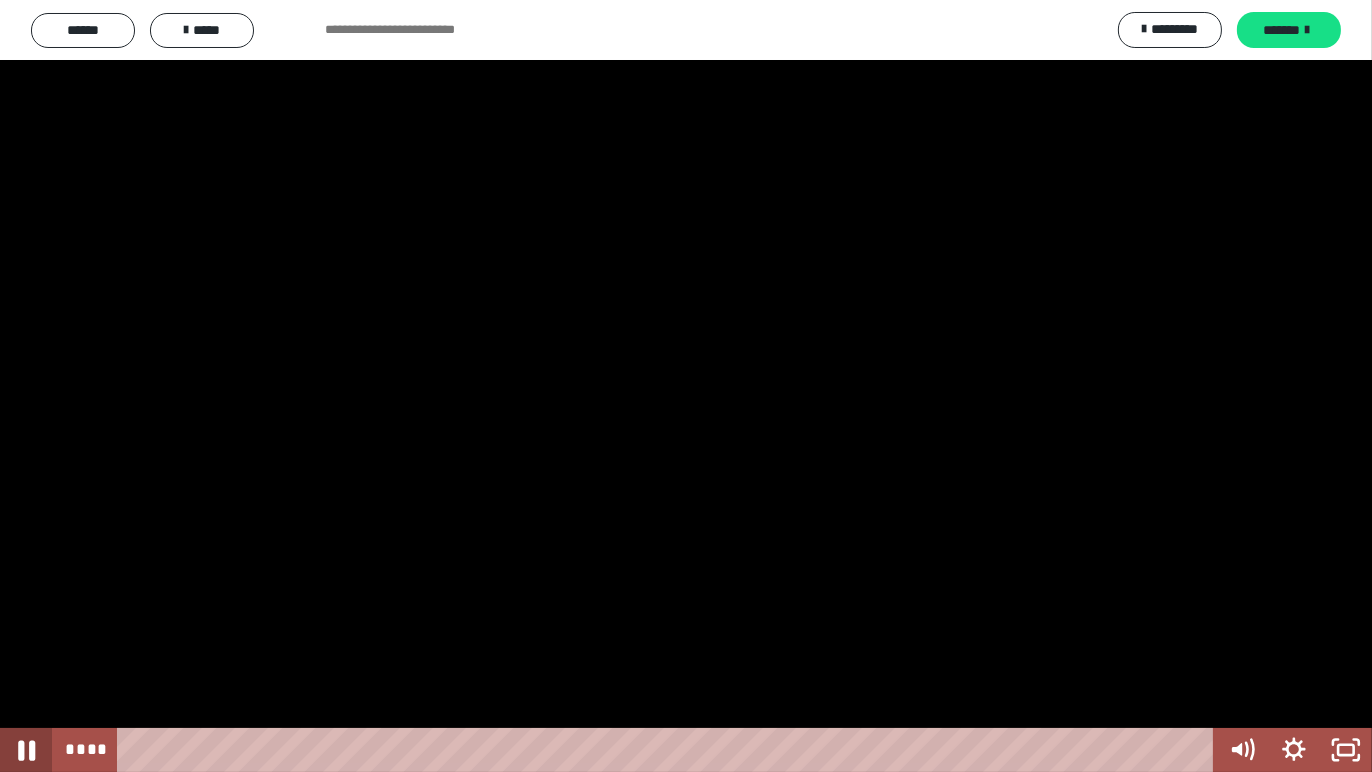 click 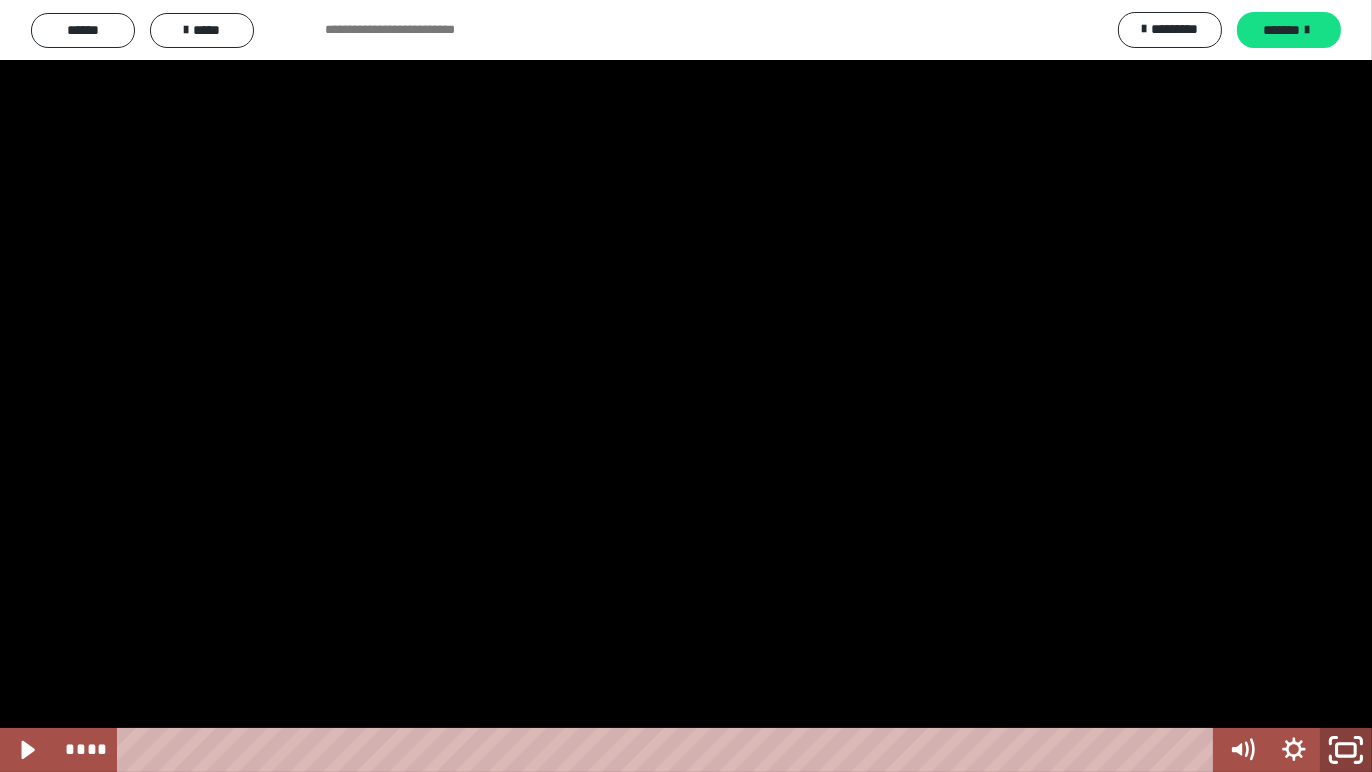 click 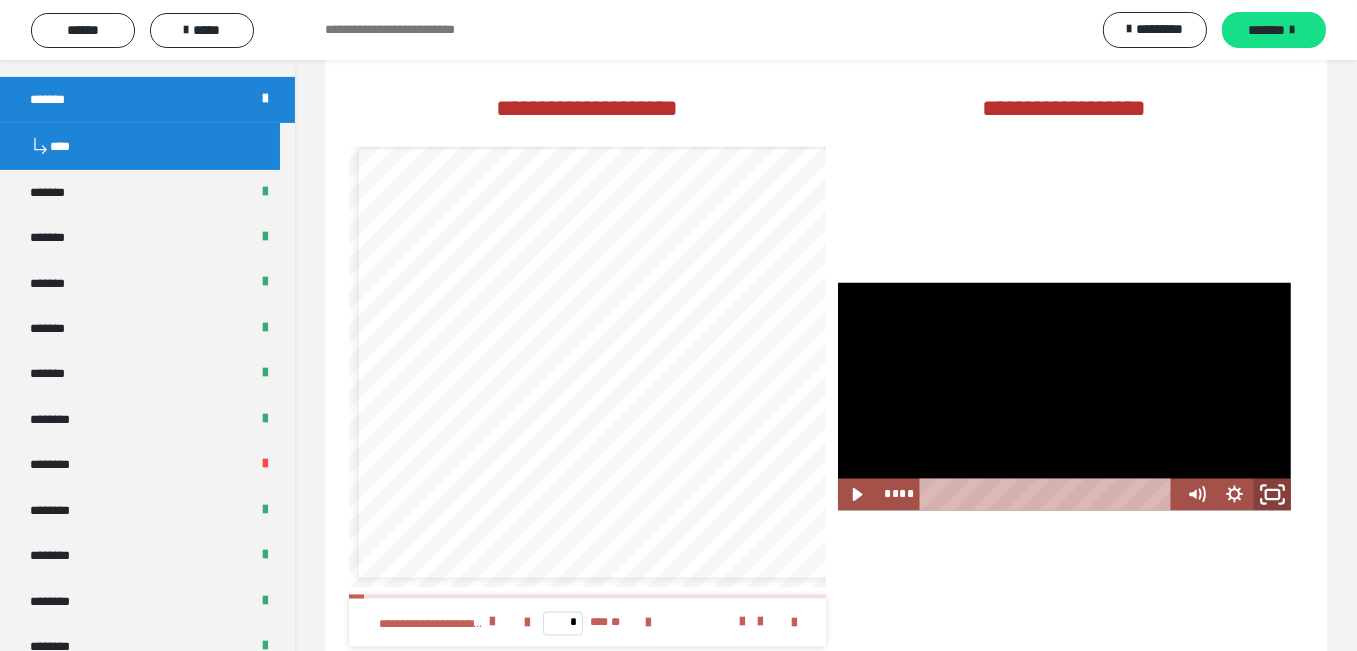 click 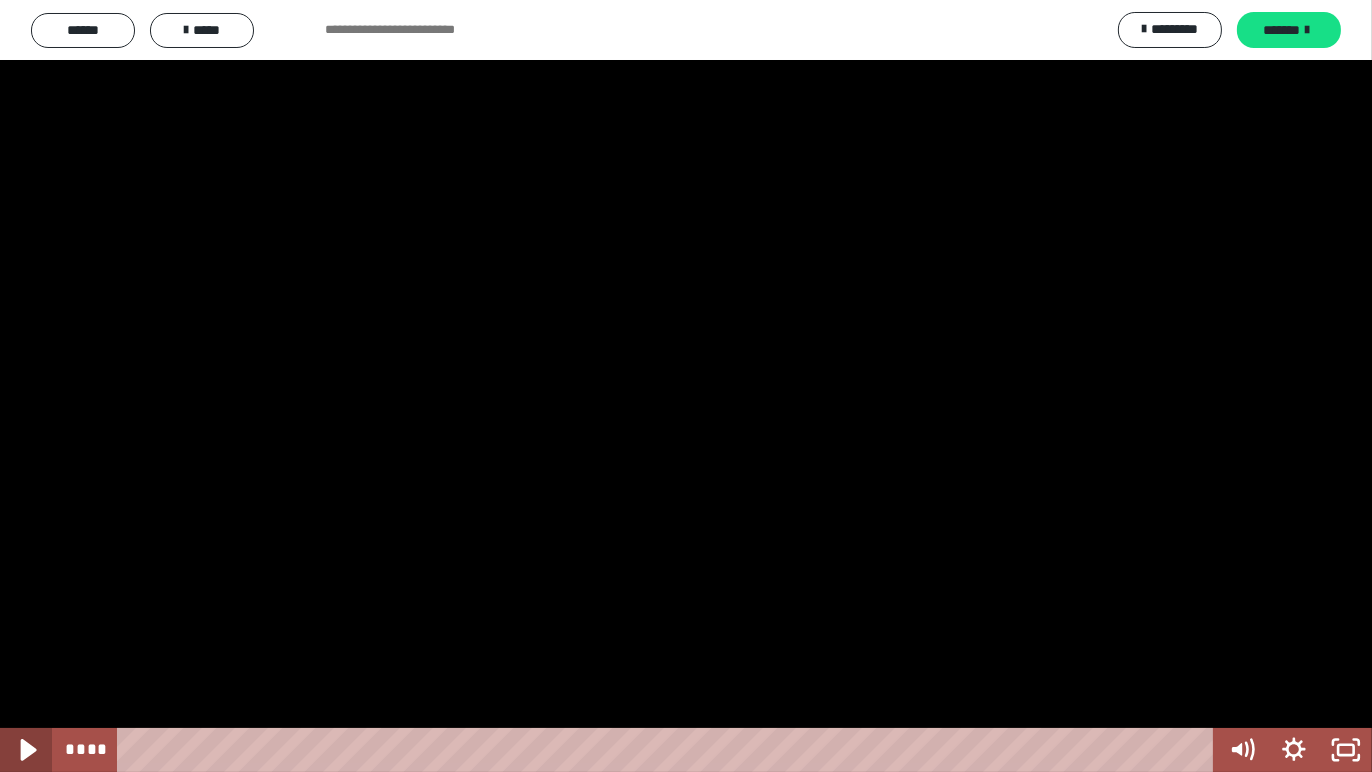 click 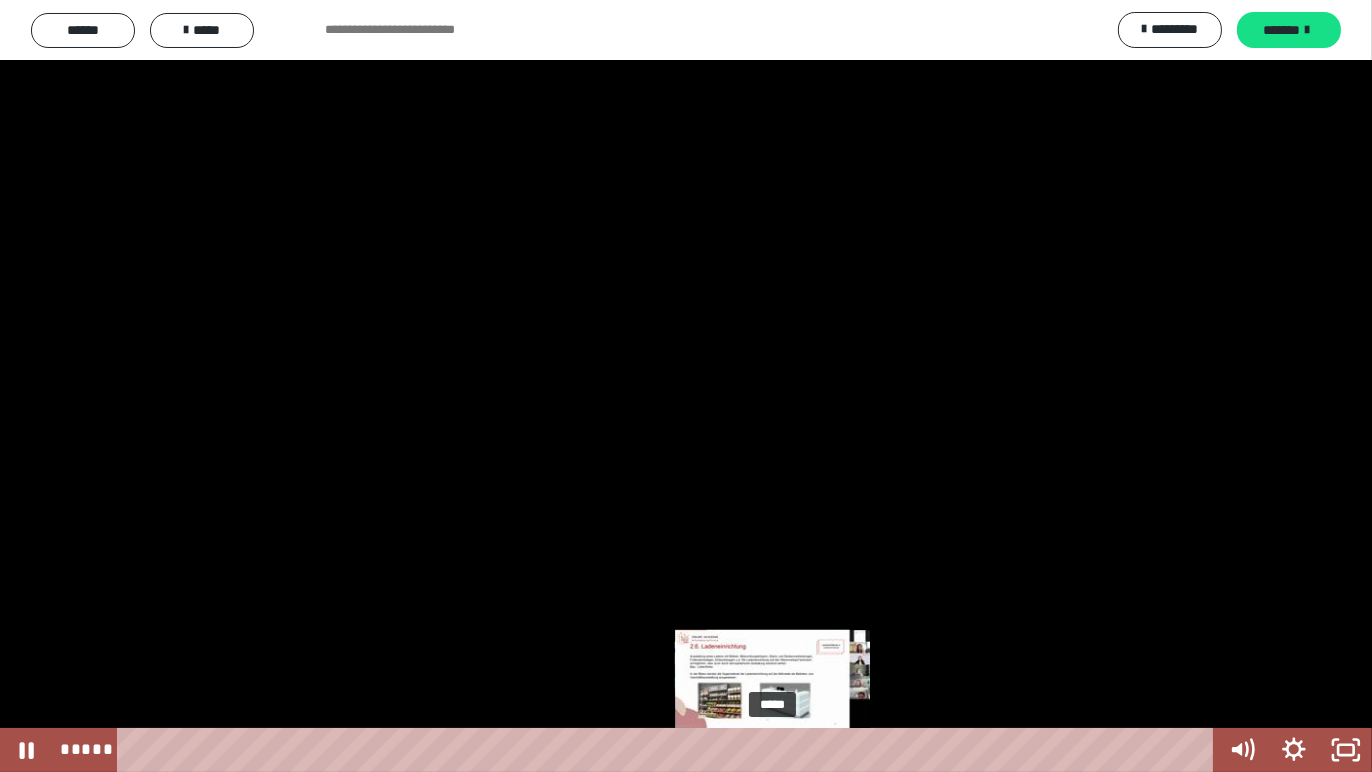 click on "*****" at bounding box center (669, 750) 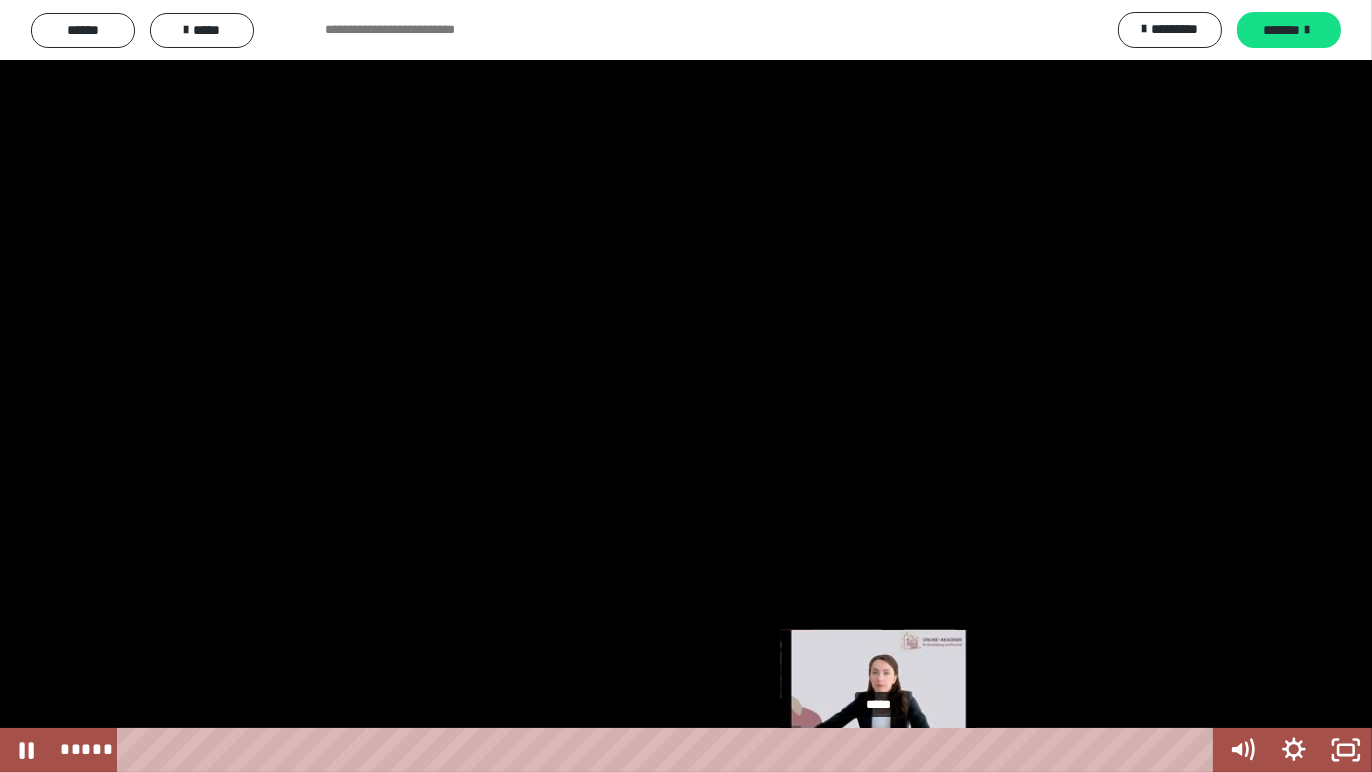 click on "*****" at bounding box center (669, 750) 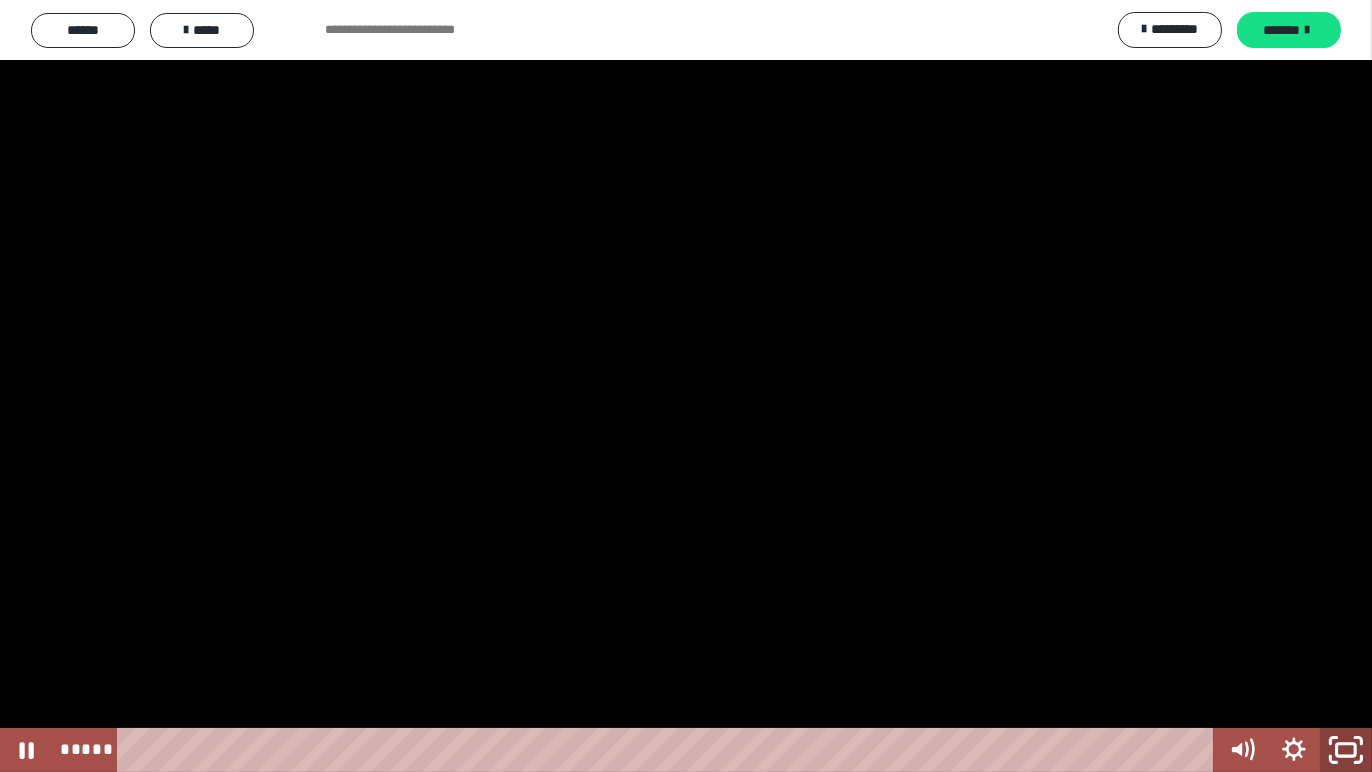 click 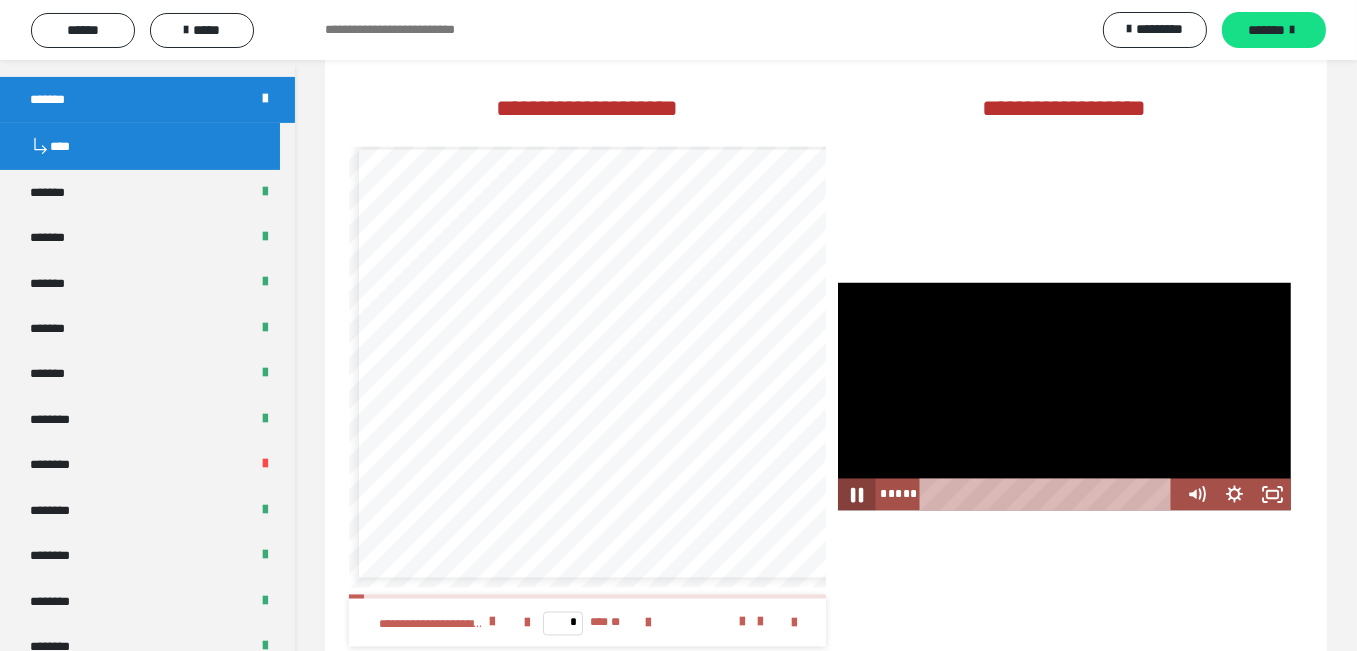 click 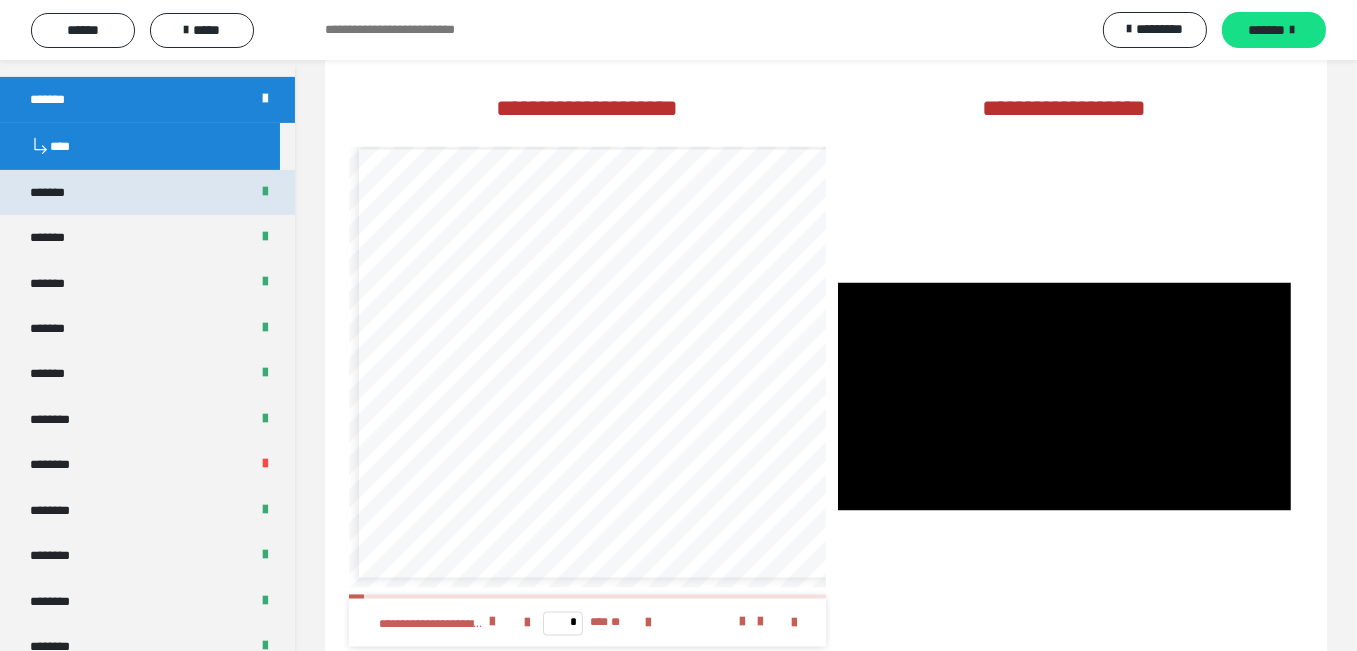 click on "*******" at bounding box center [58, 192] 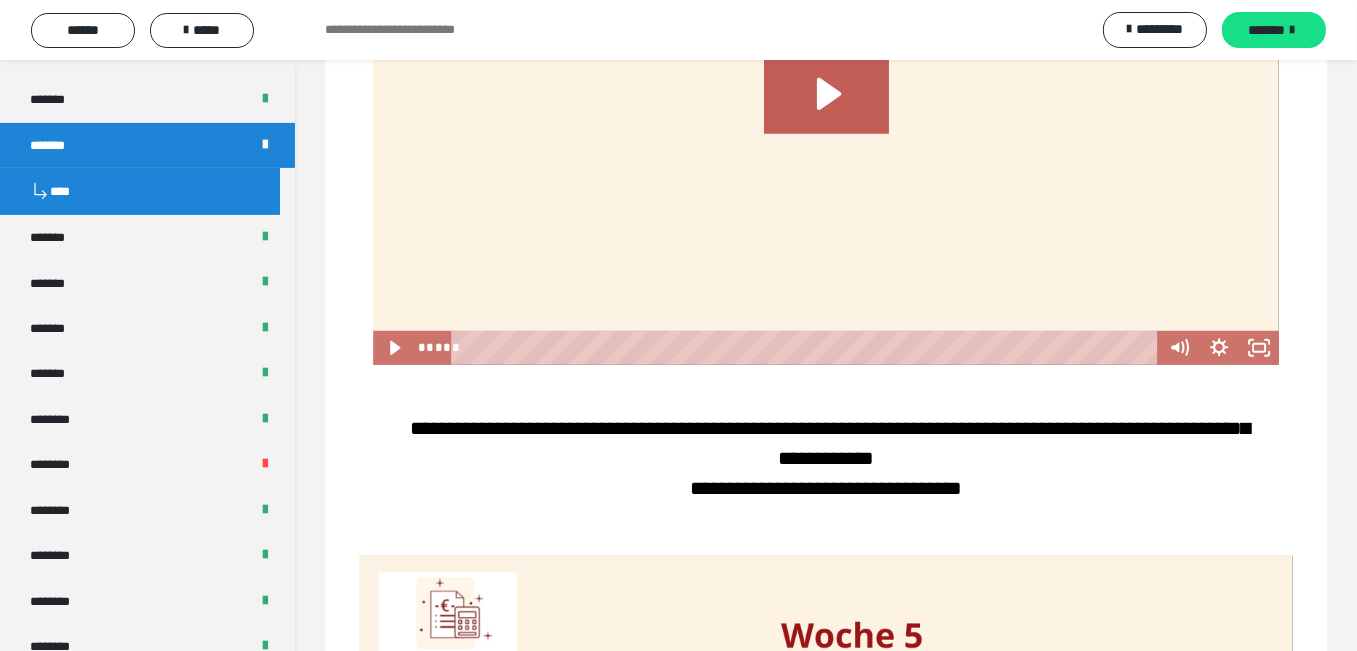 scroll, scrollTop: 1633, scrollLeft: 0, axis: vertical 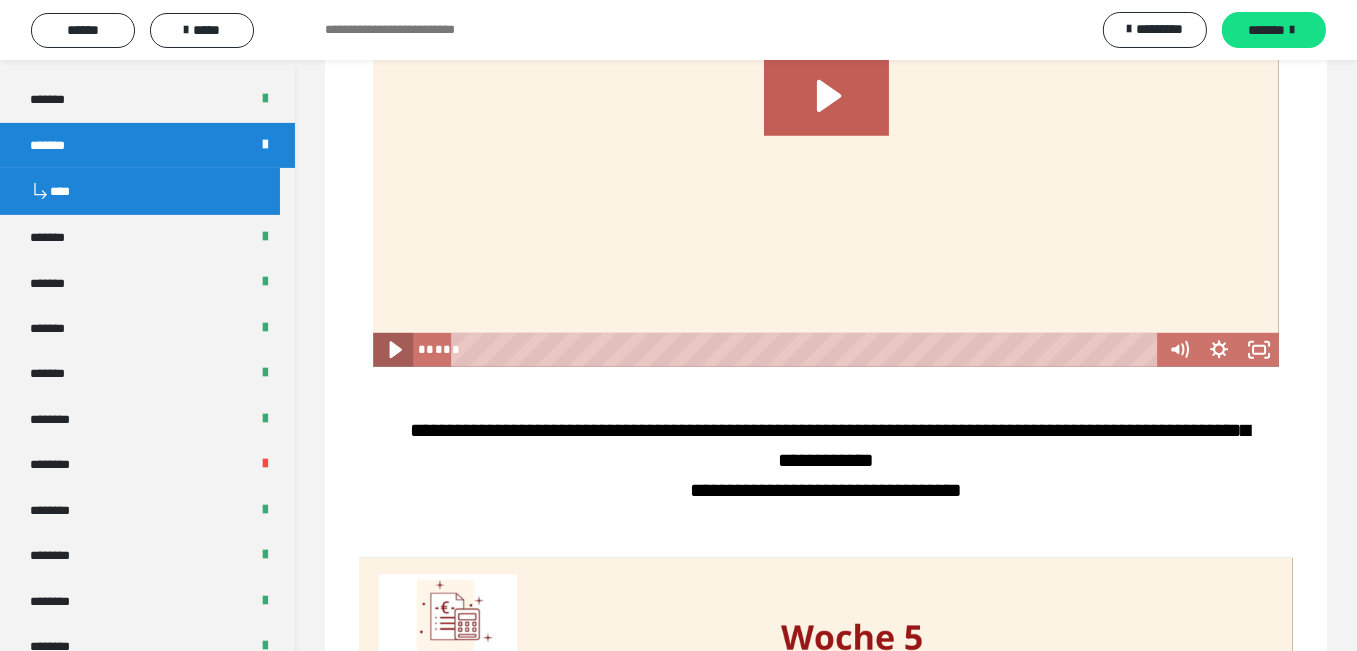 click 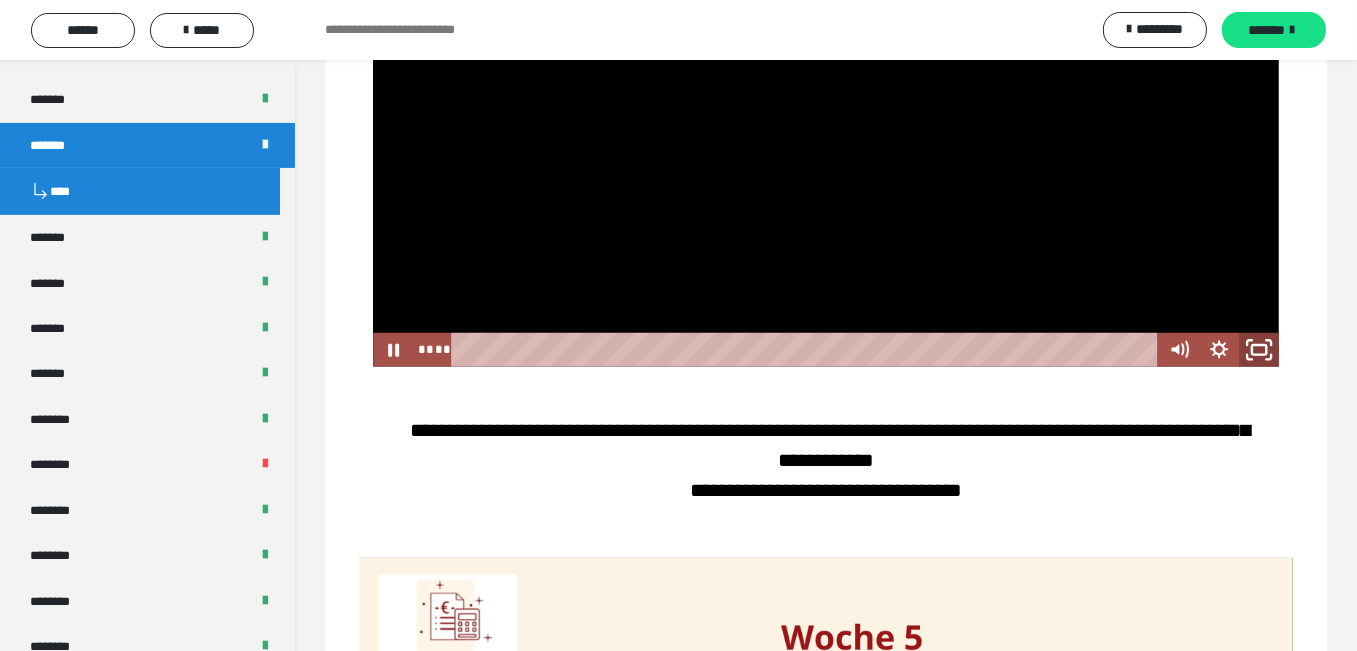 click 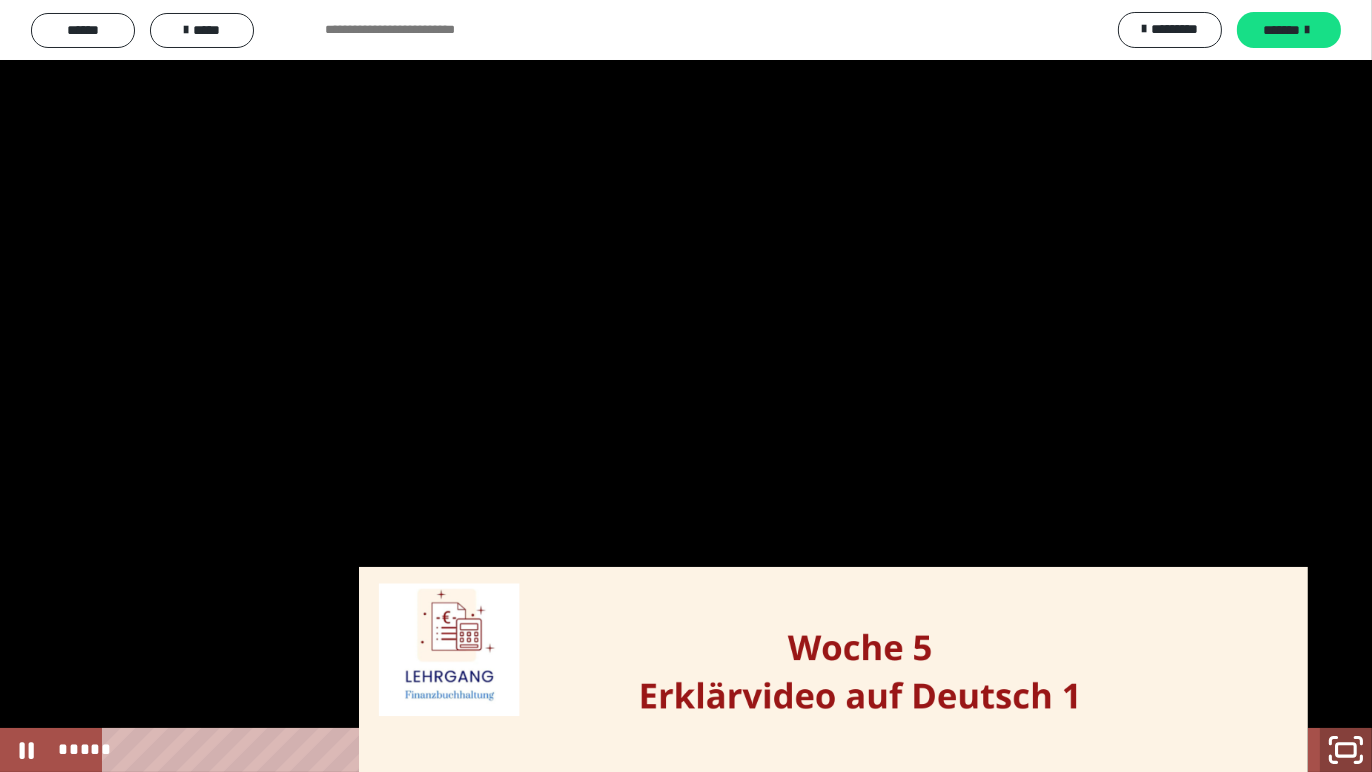click 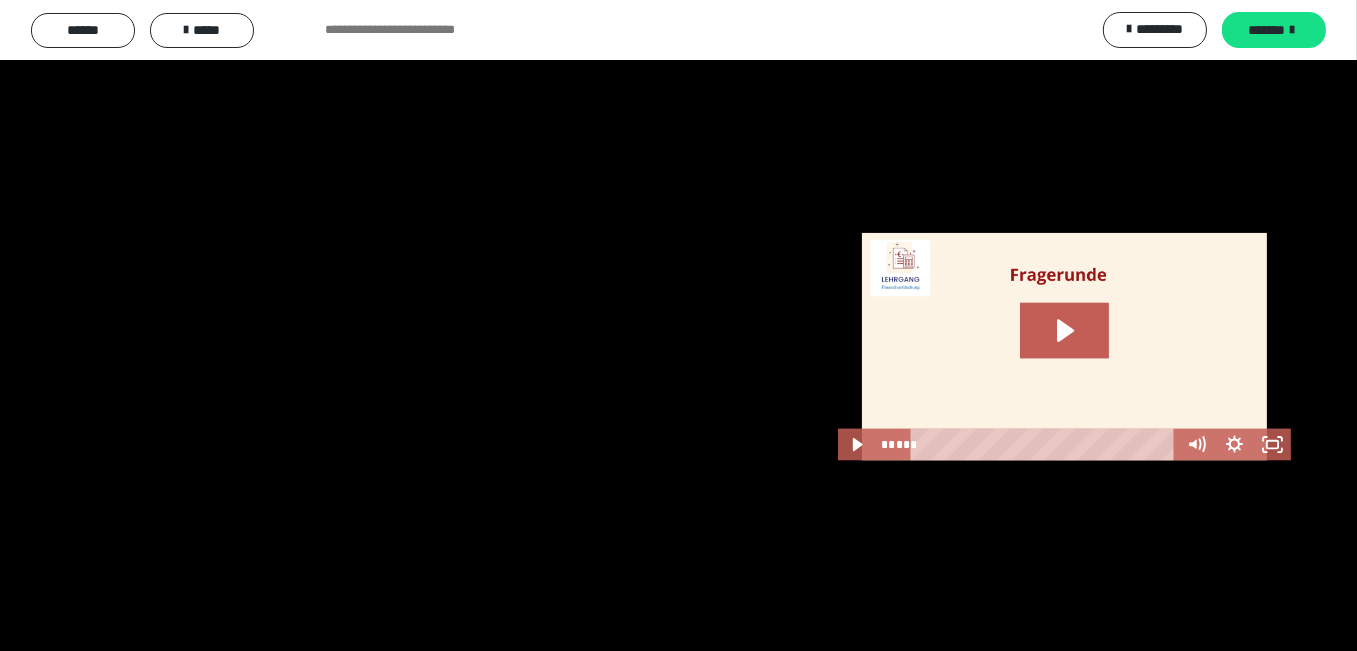scroll, scrollTop: 3630, scrollLeft: 0, axis: vertical 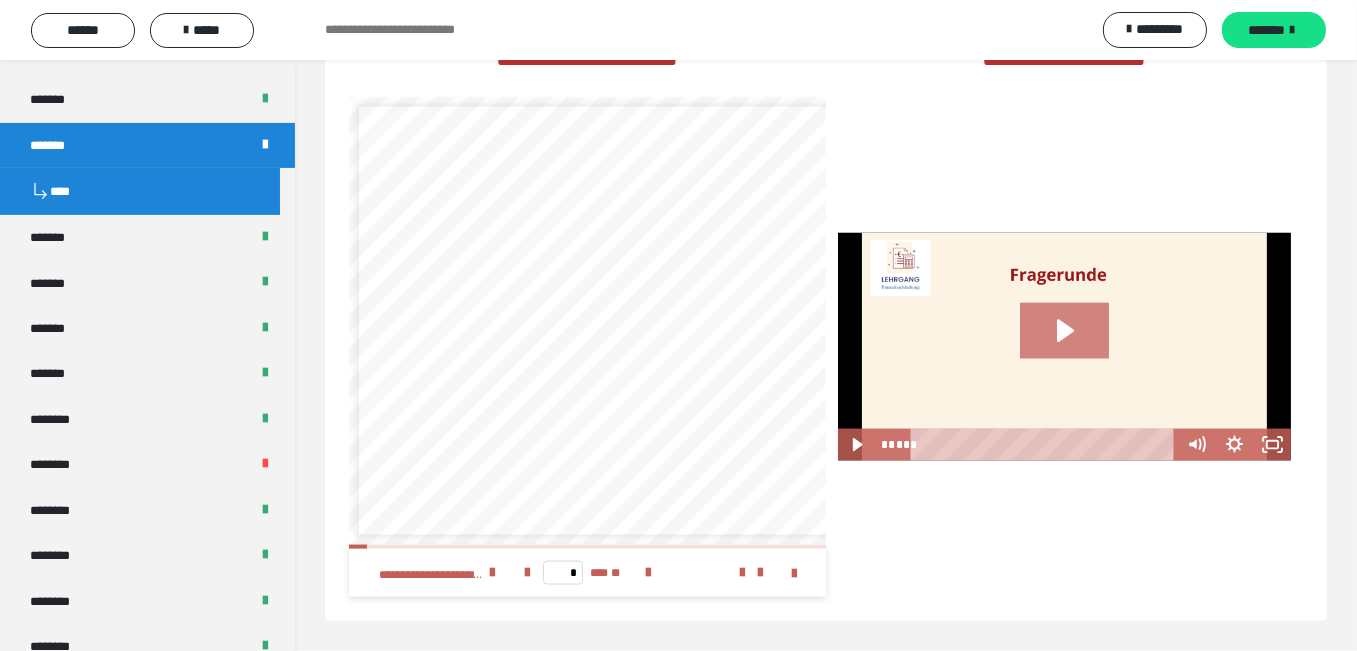 click 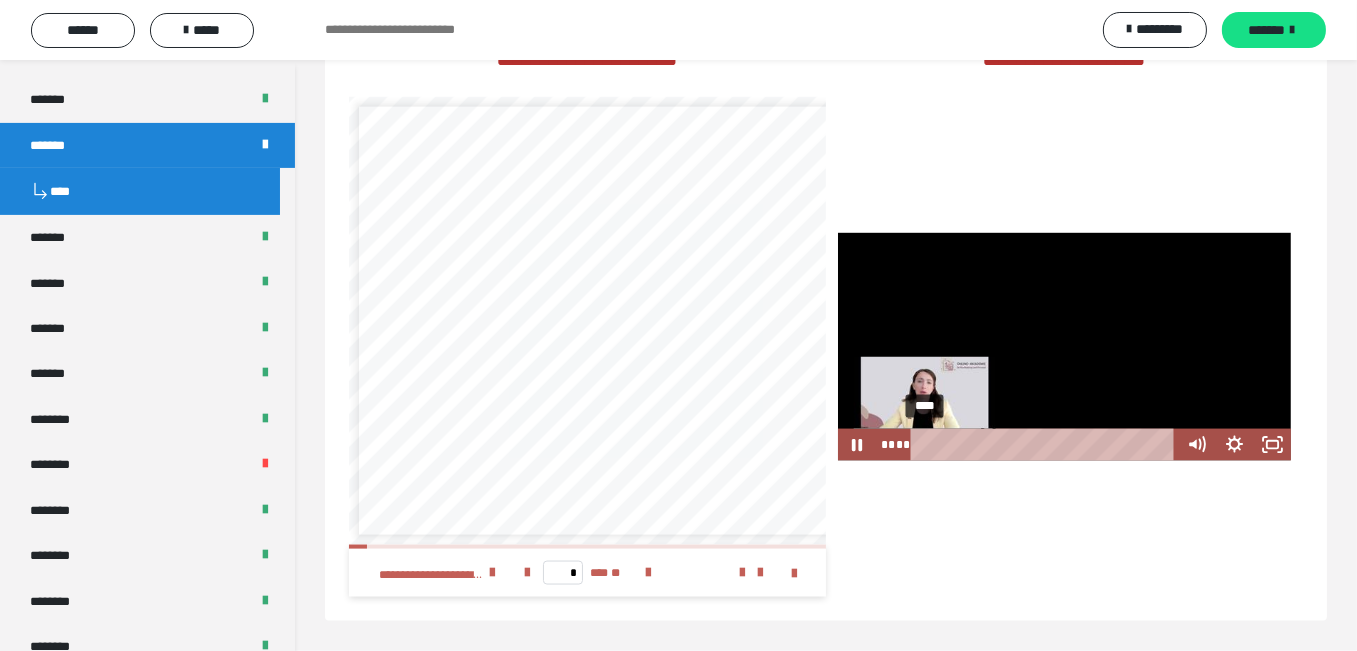 click on "****" at bounding box center (1045, 445) 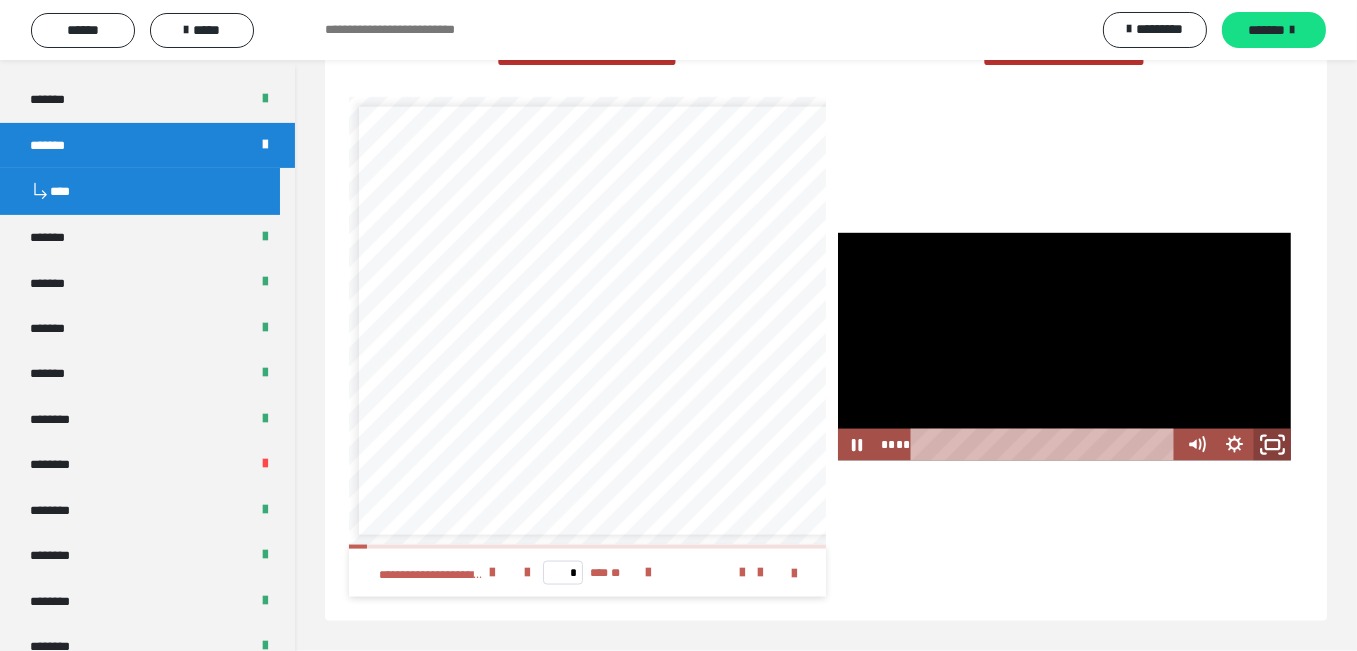 click 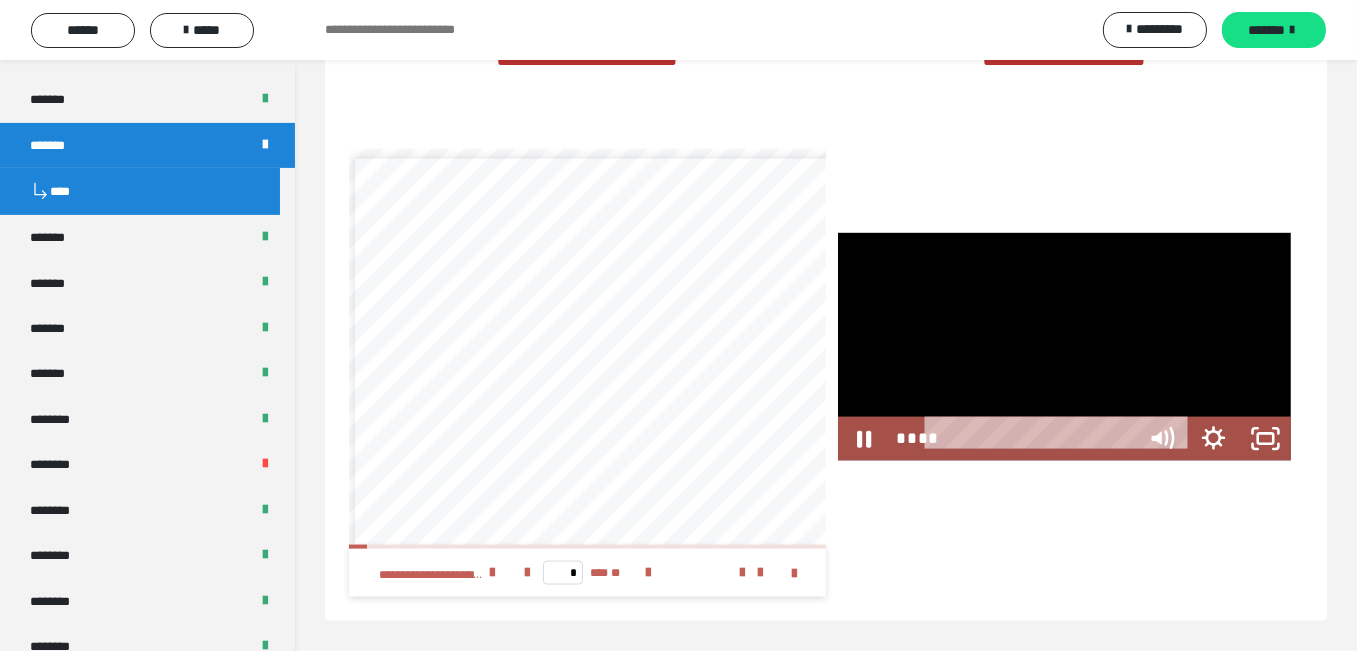 scroll, scrollTop: 3555, scrollLeft: 0, axis: vertical 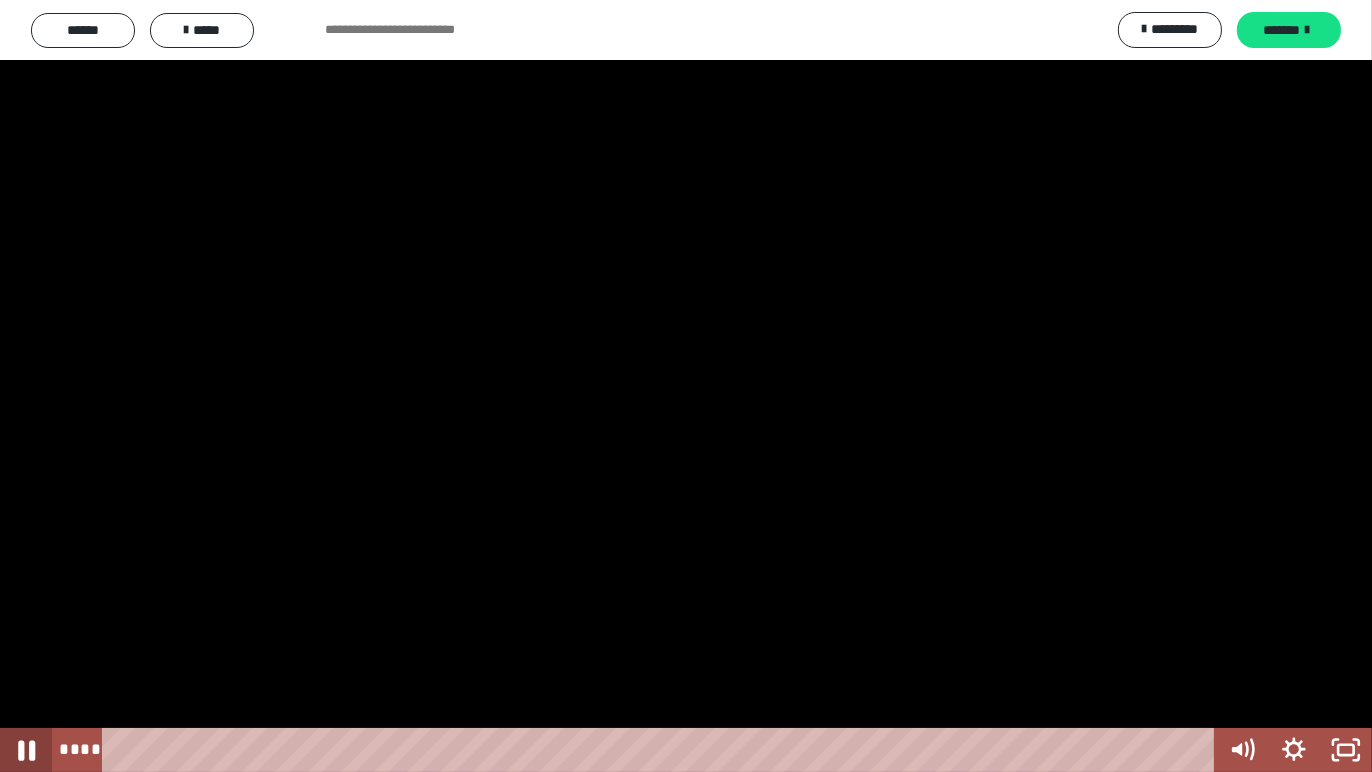 click 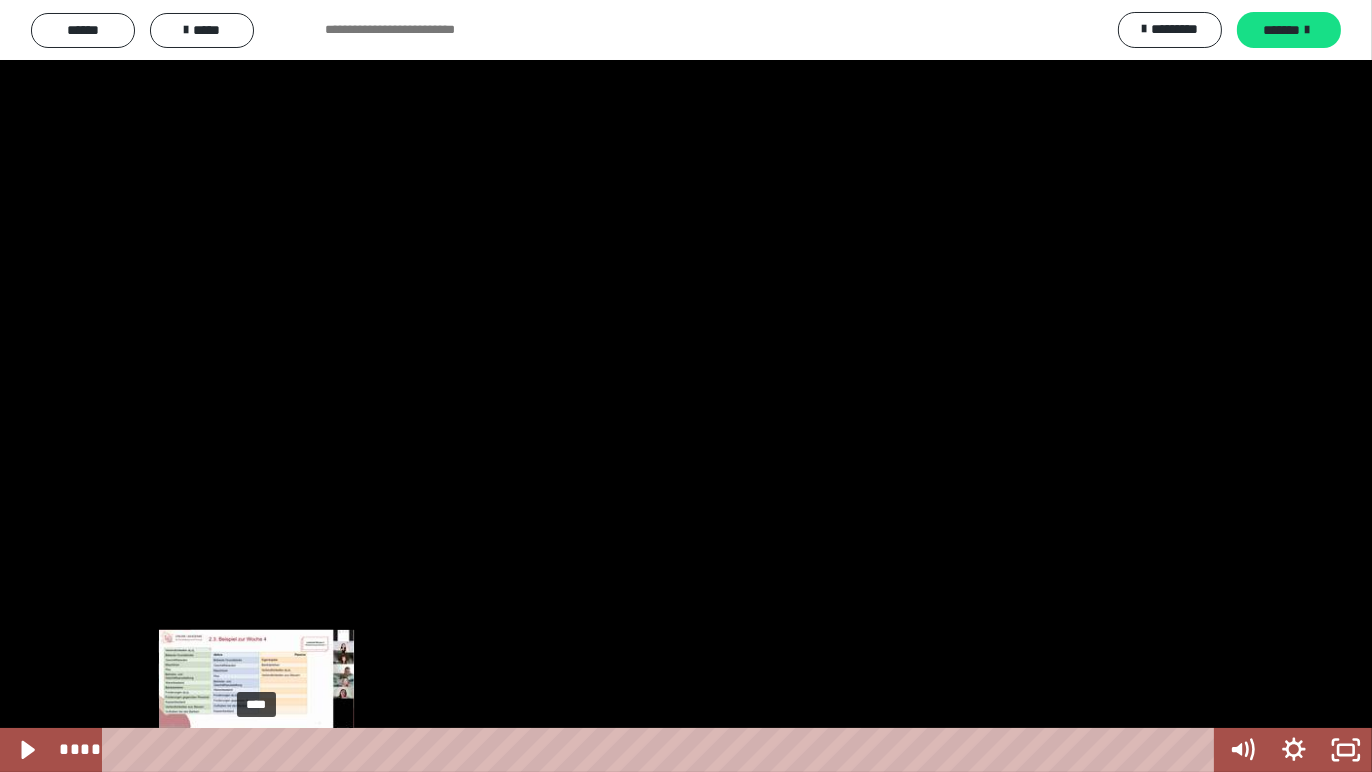 click on "****" at bounding box center (662, 750) 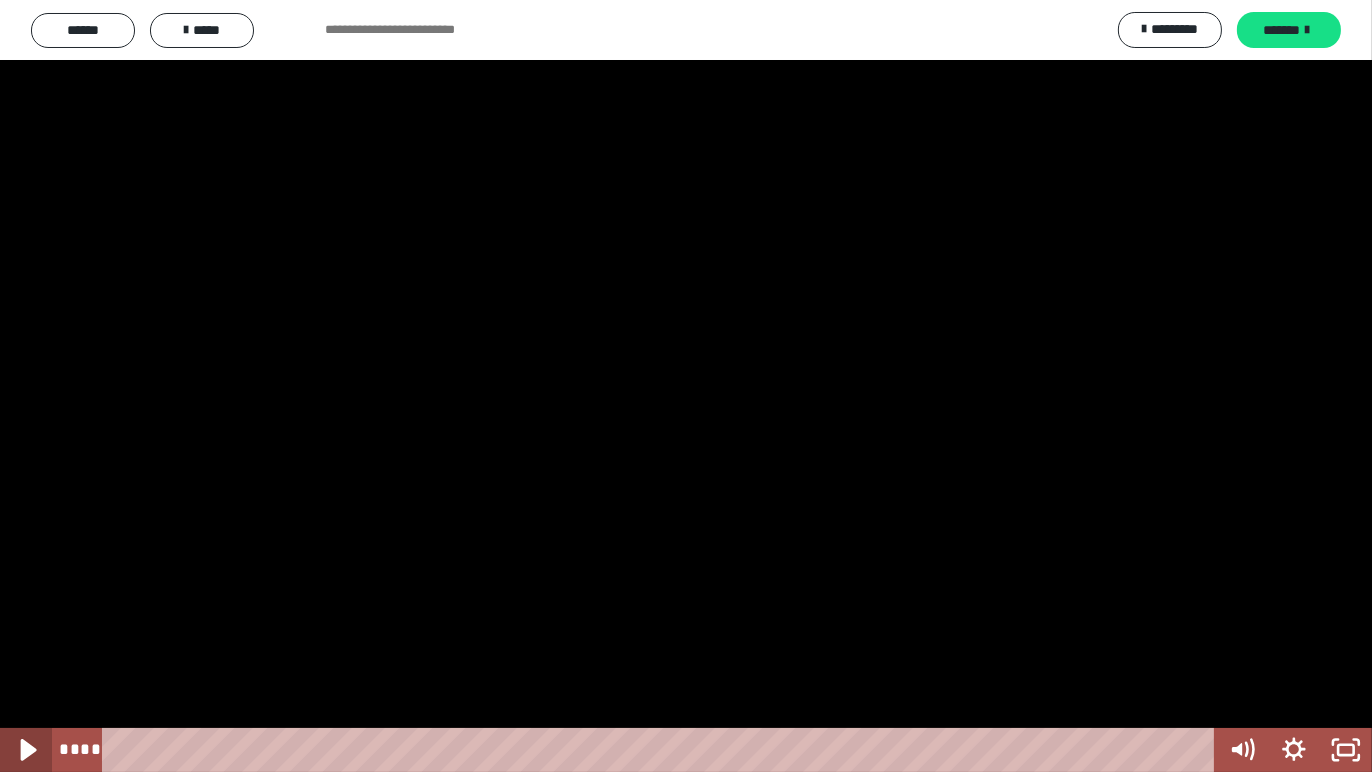 click 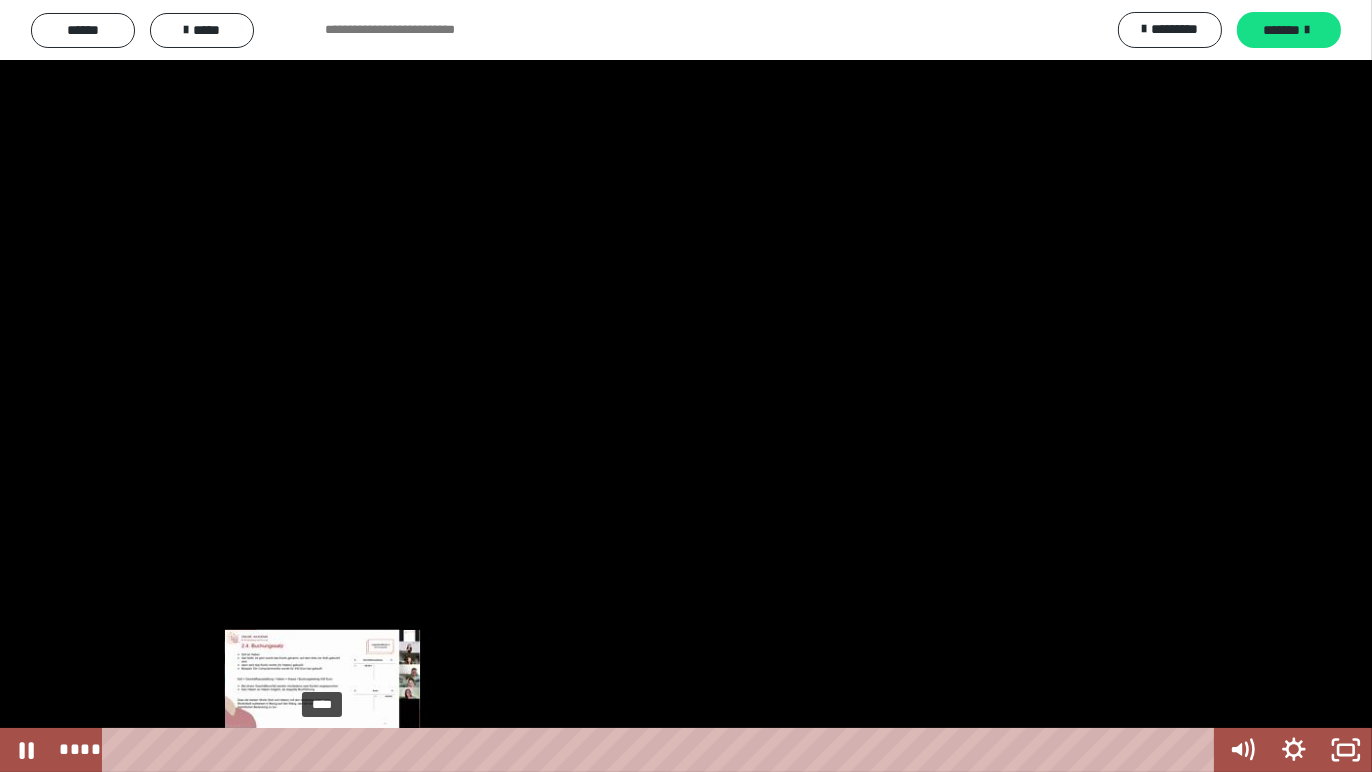 click on "****" at bounding box center (662, 750) 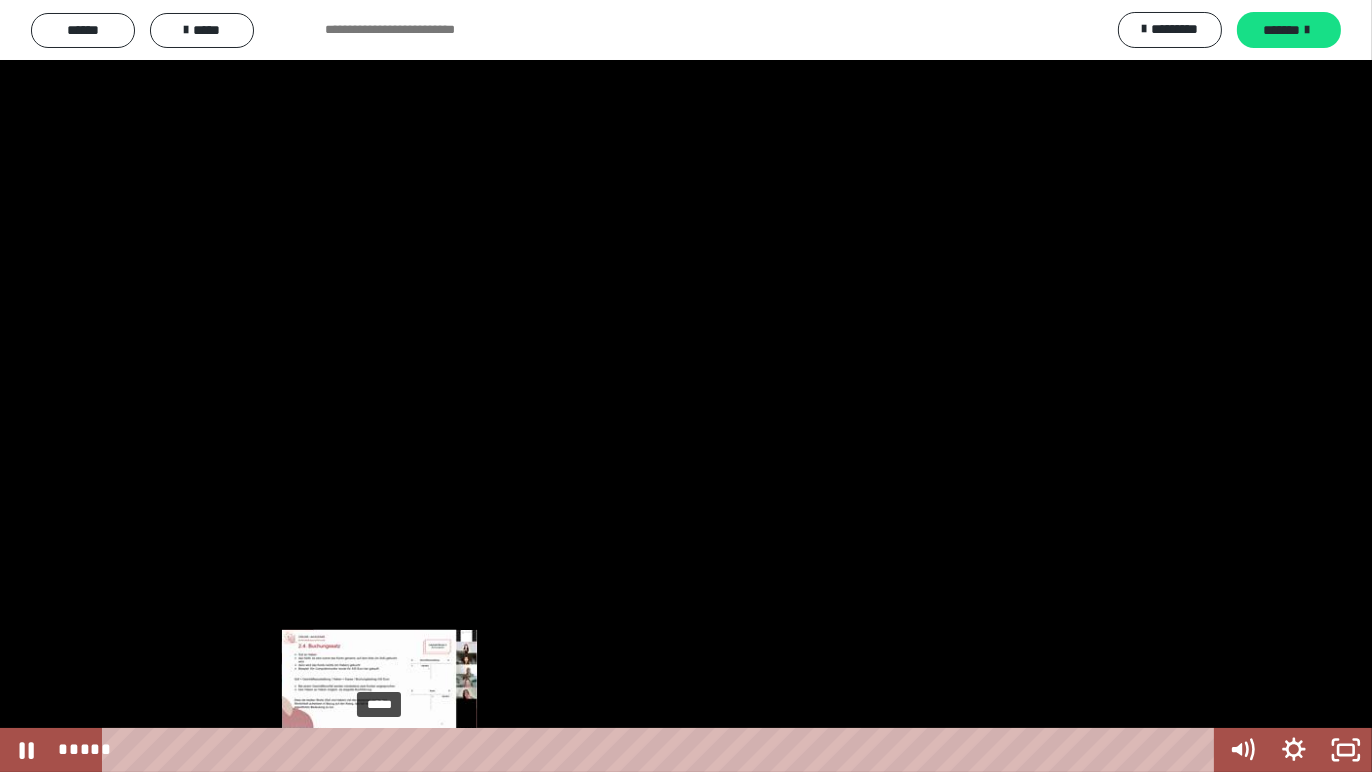 click on "*****" at bounding box center (662, 750) 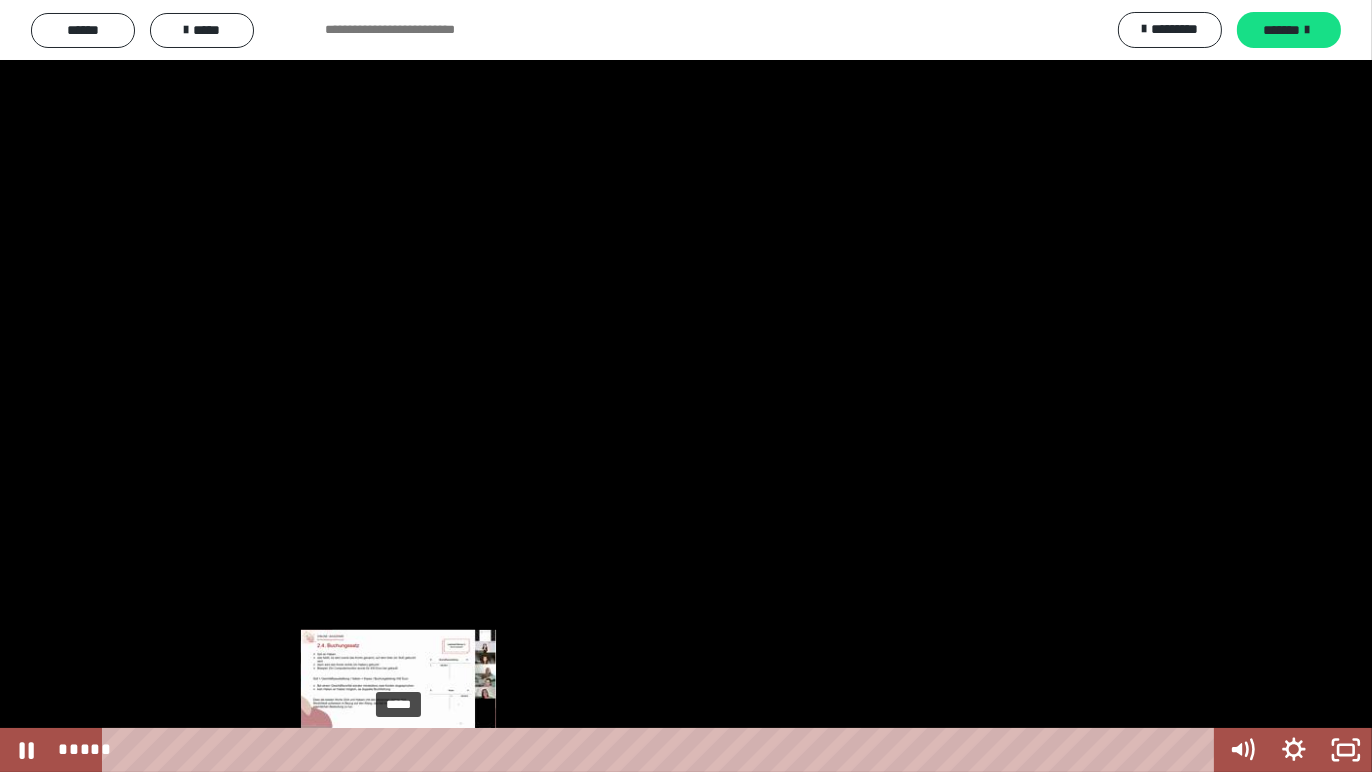 click on "*****" at bounding box center (662, 750) 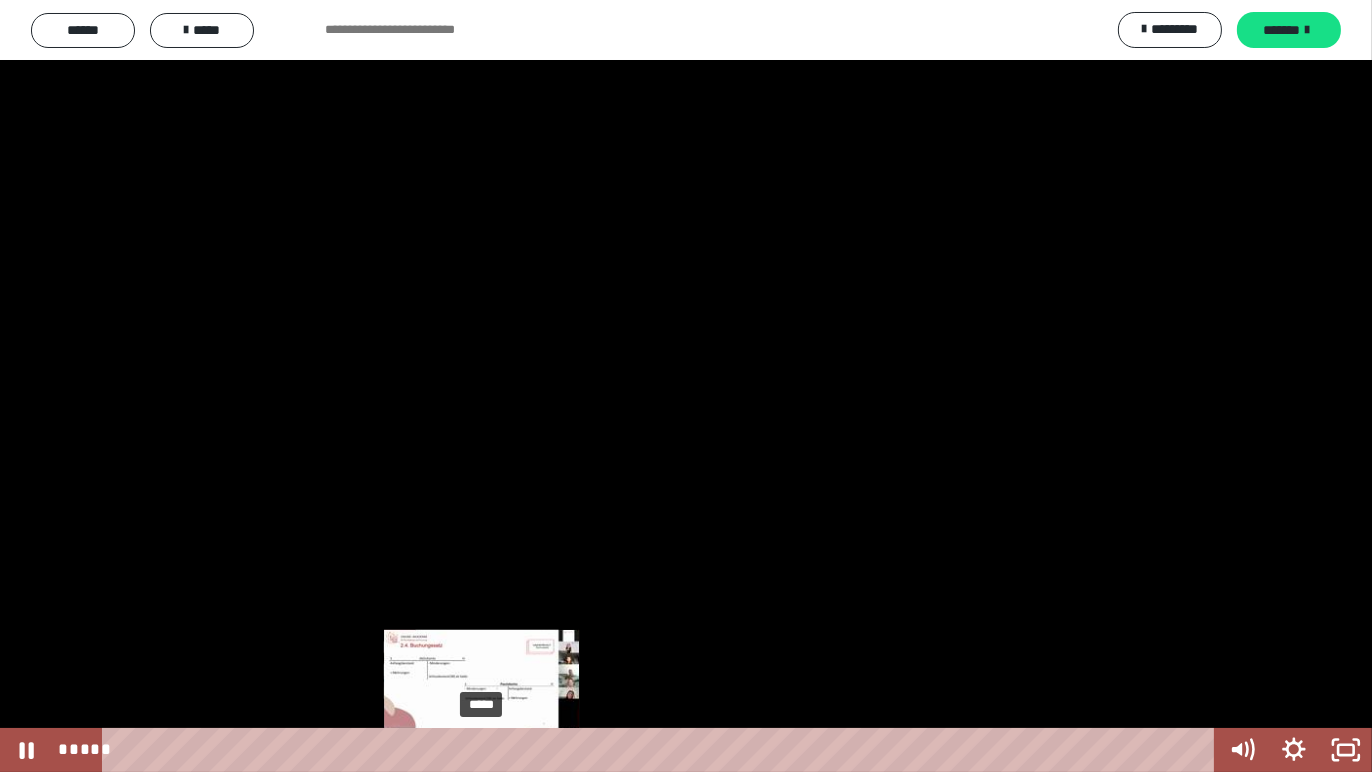 click on "*****" at bounding box center (662, 750) 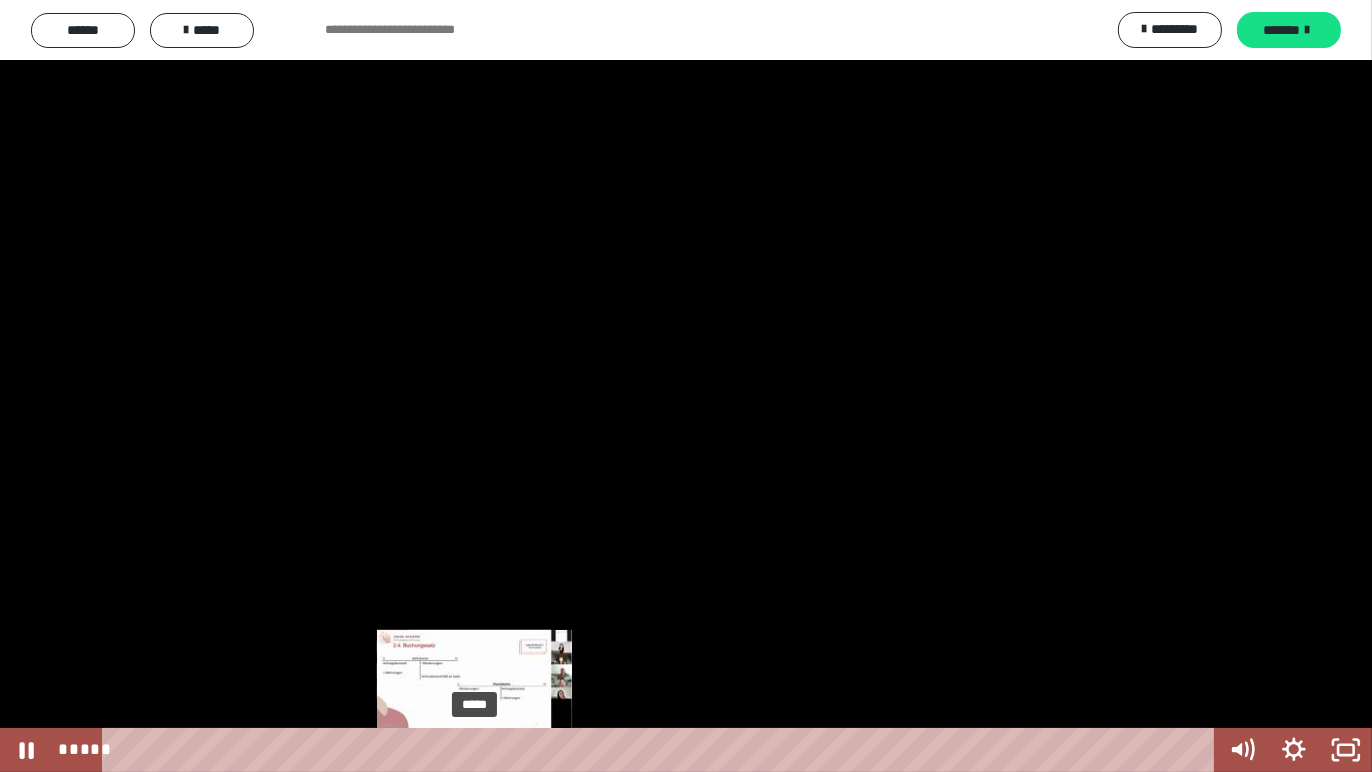 click at bounding box center (474, 750) 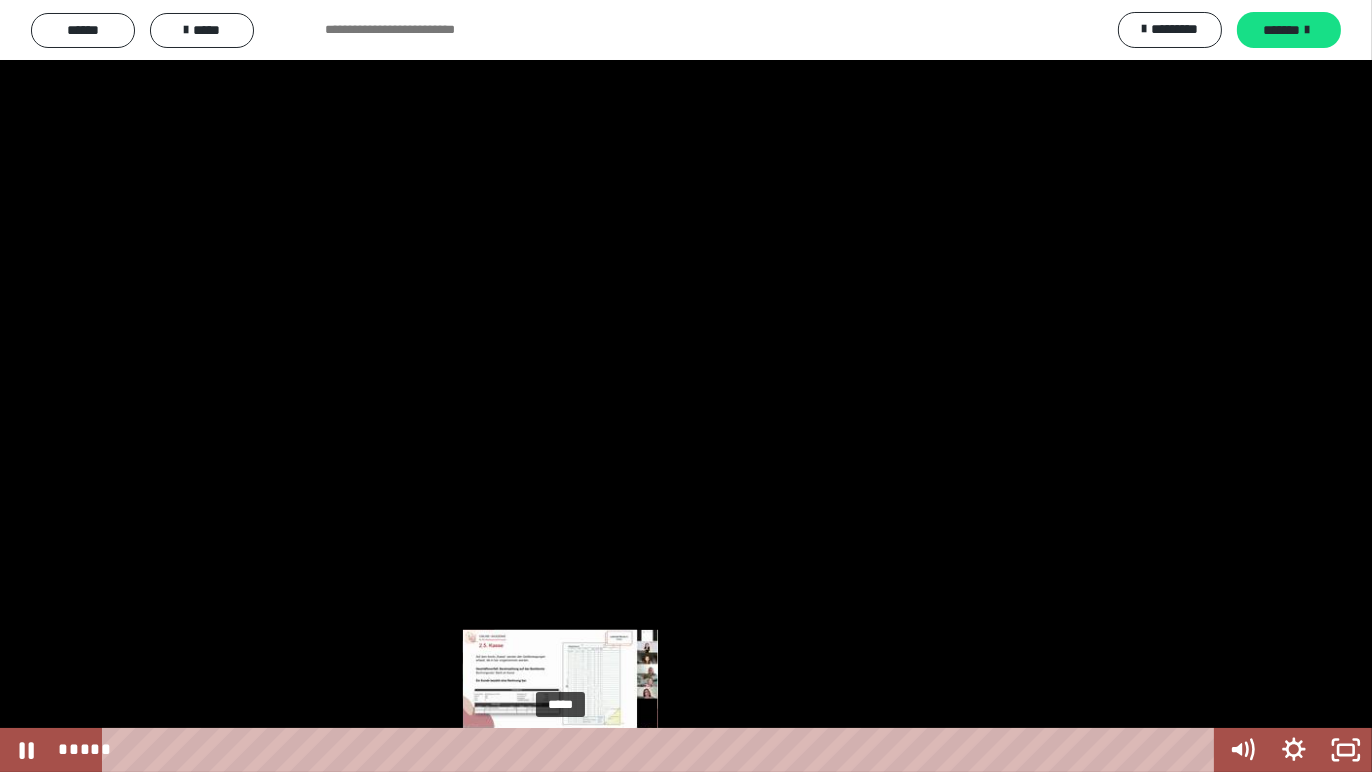 click on "*****" at bounding box center [662, 750] 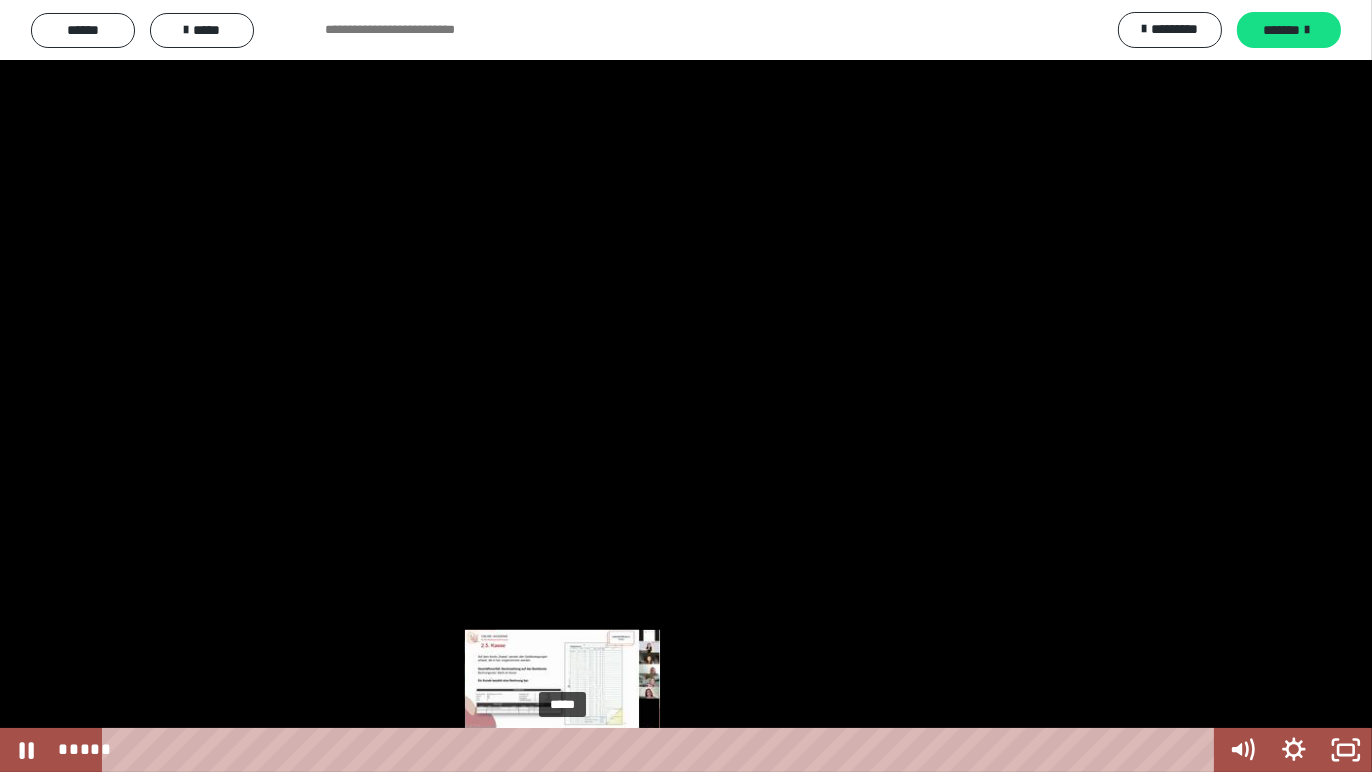 click at bounding box center [562, 750] 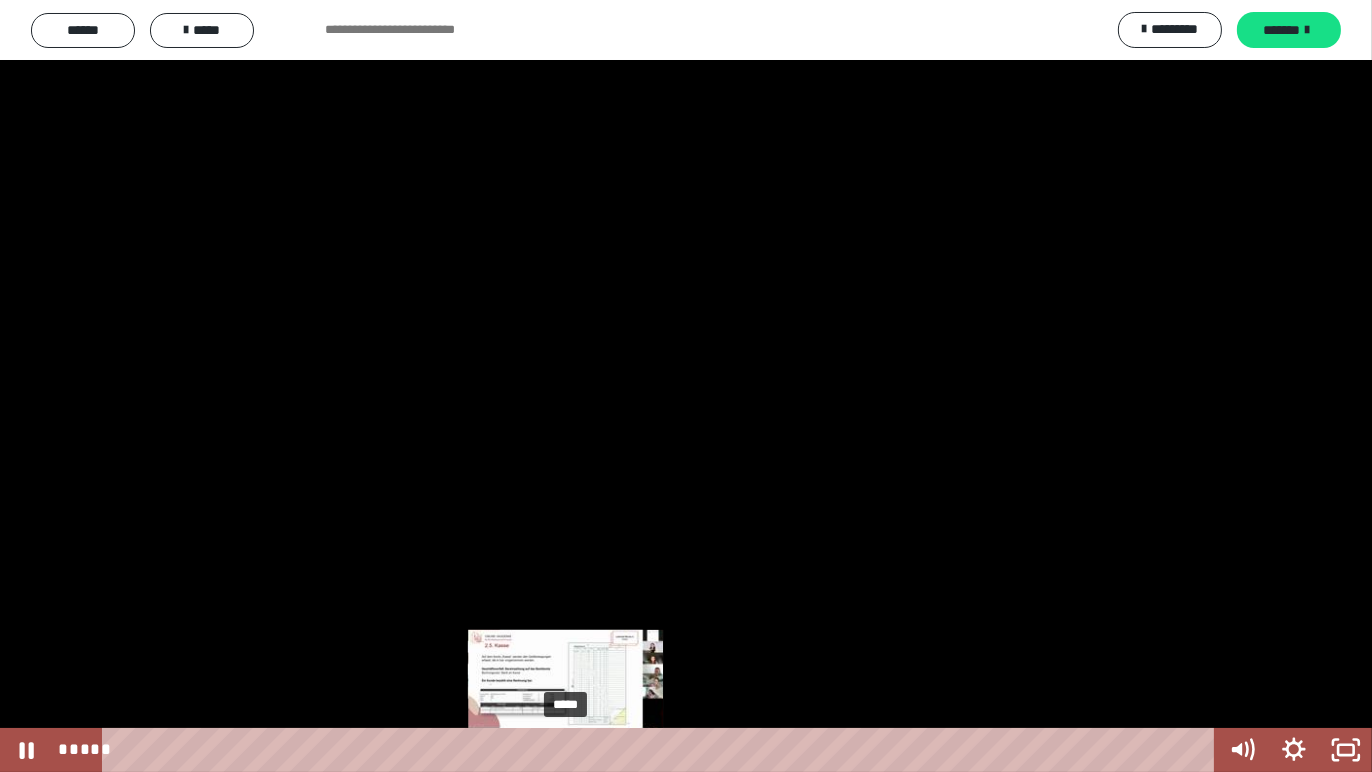 click at bounding box center [565, 750] 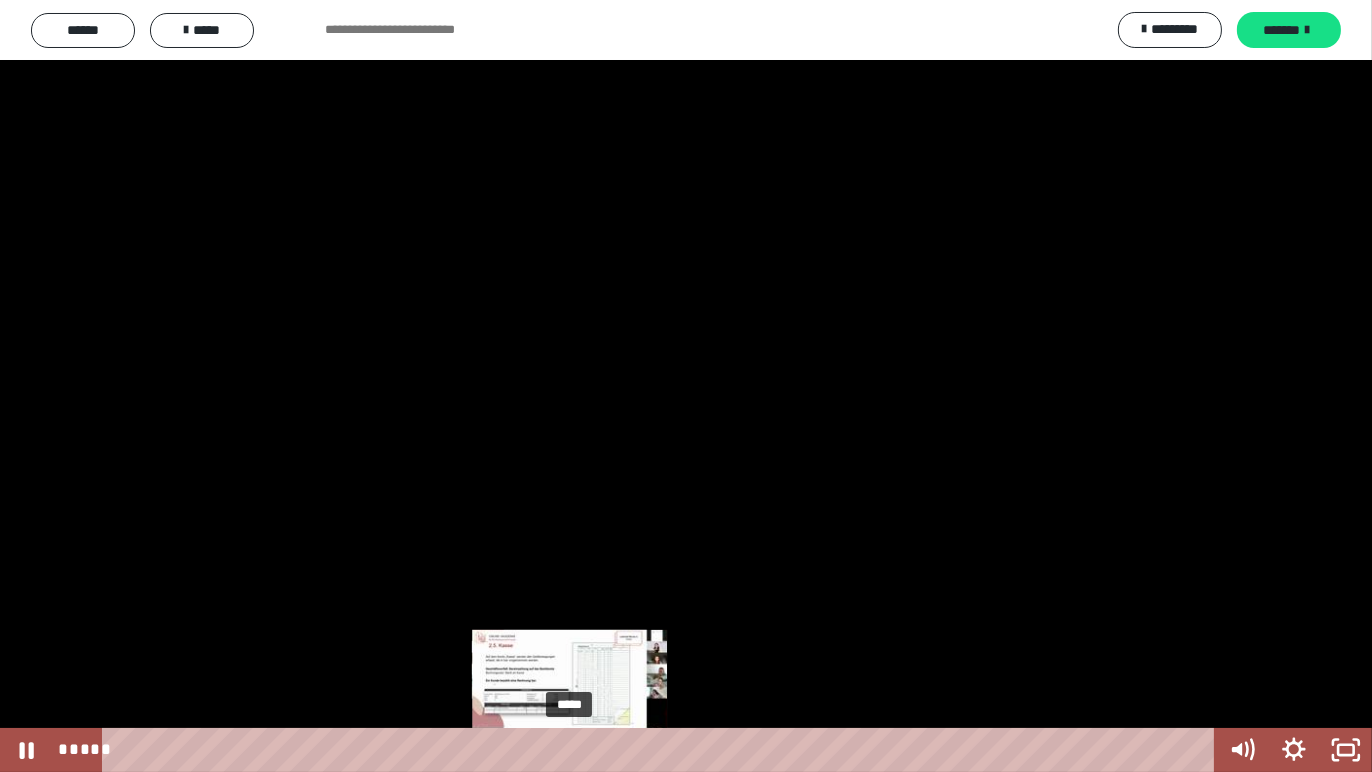 click at bounding box center [569, 750] 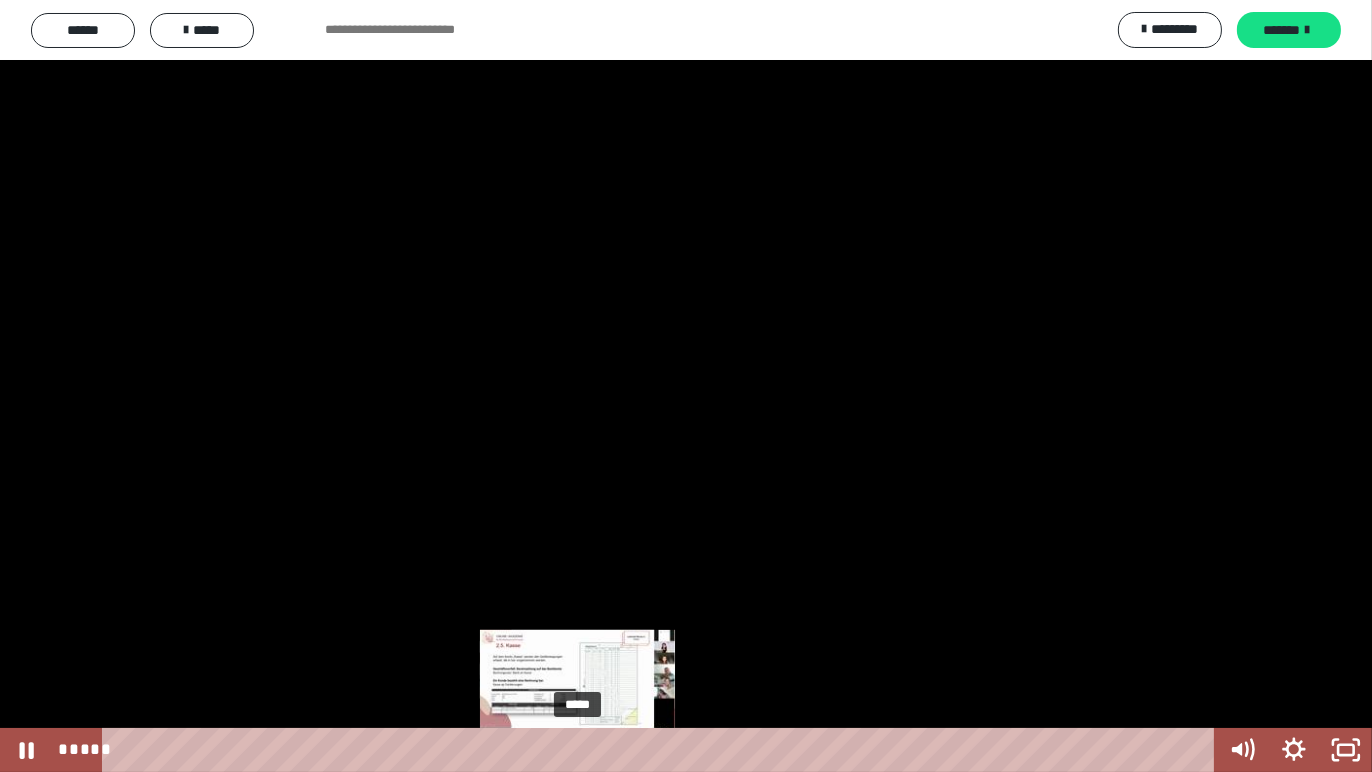 click on "*****" at bounding box center (662, 750) 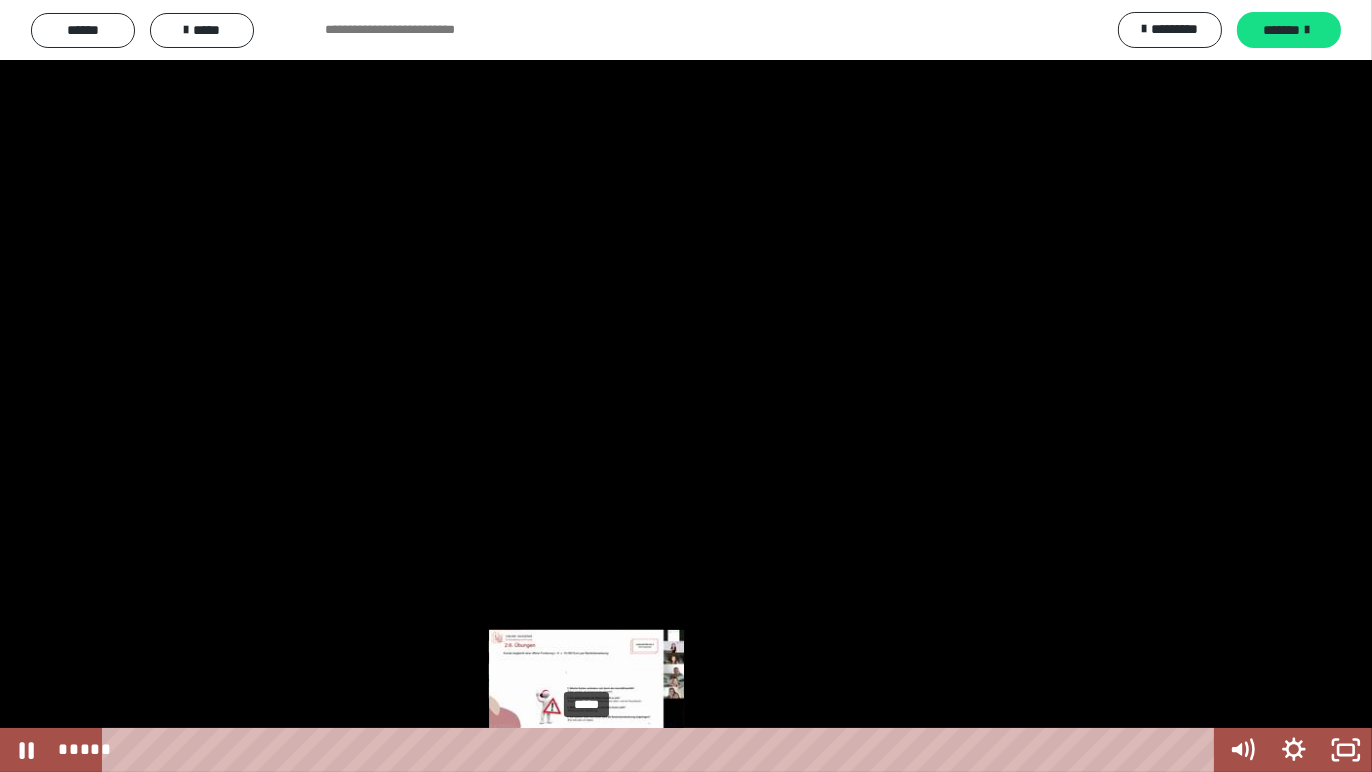 click on "*****" at bounding box center [662, 750] 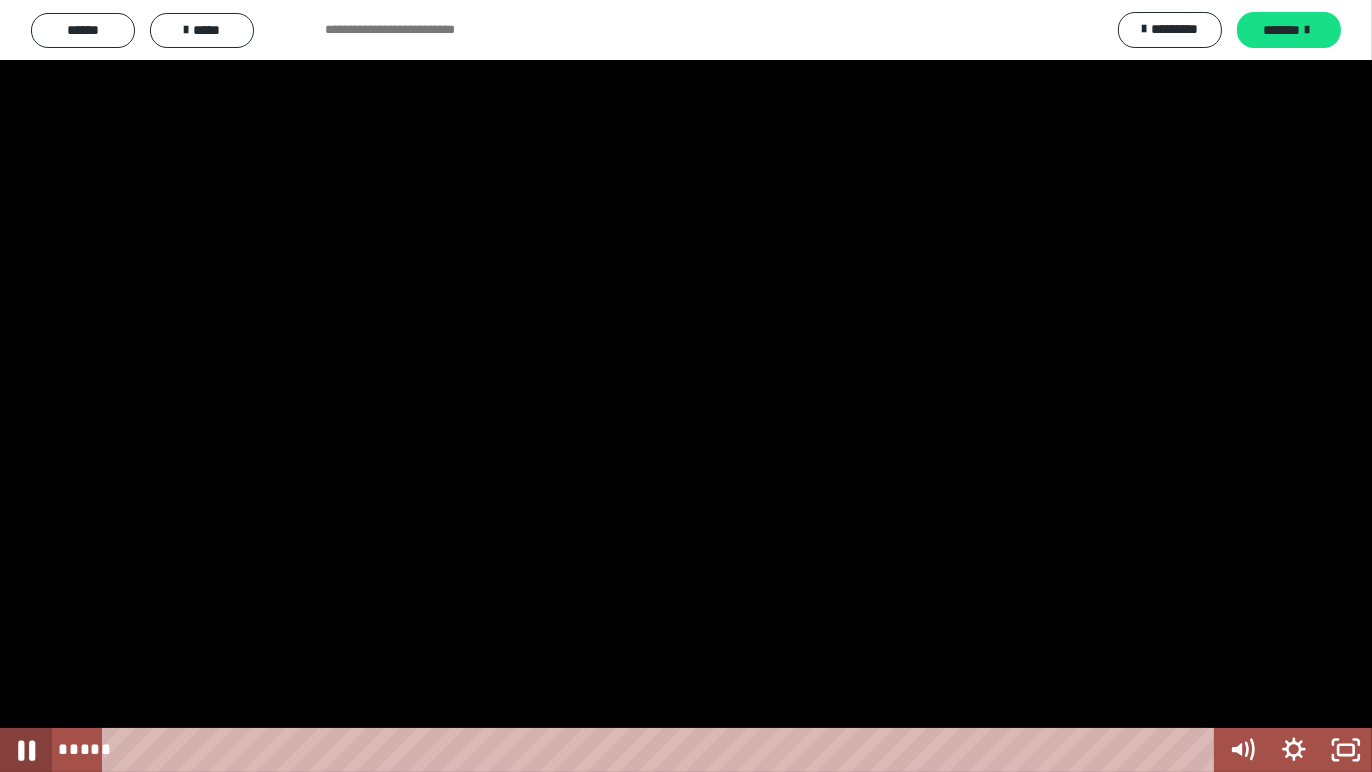 click 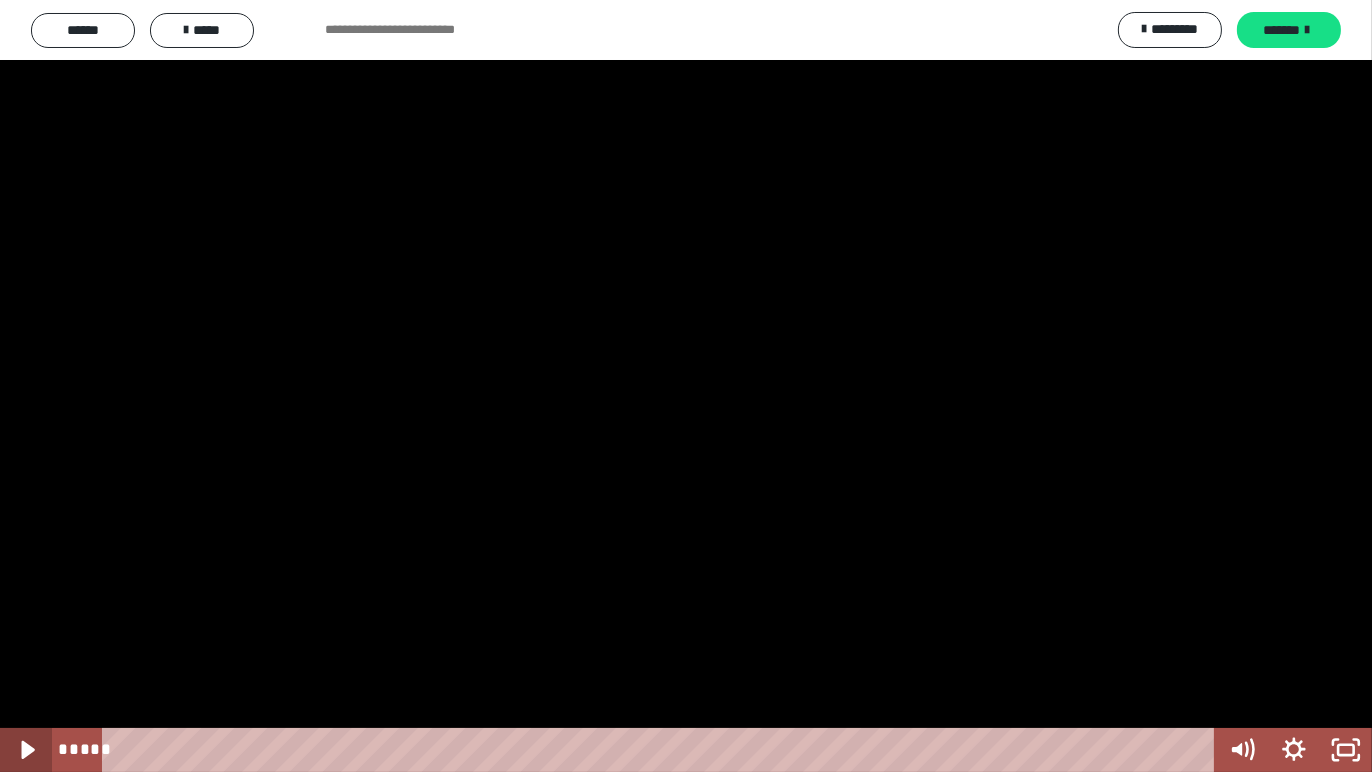click 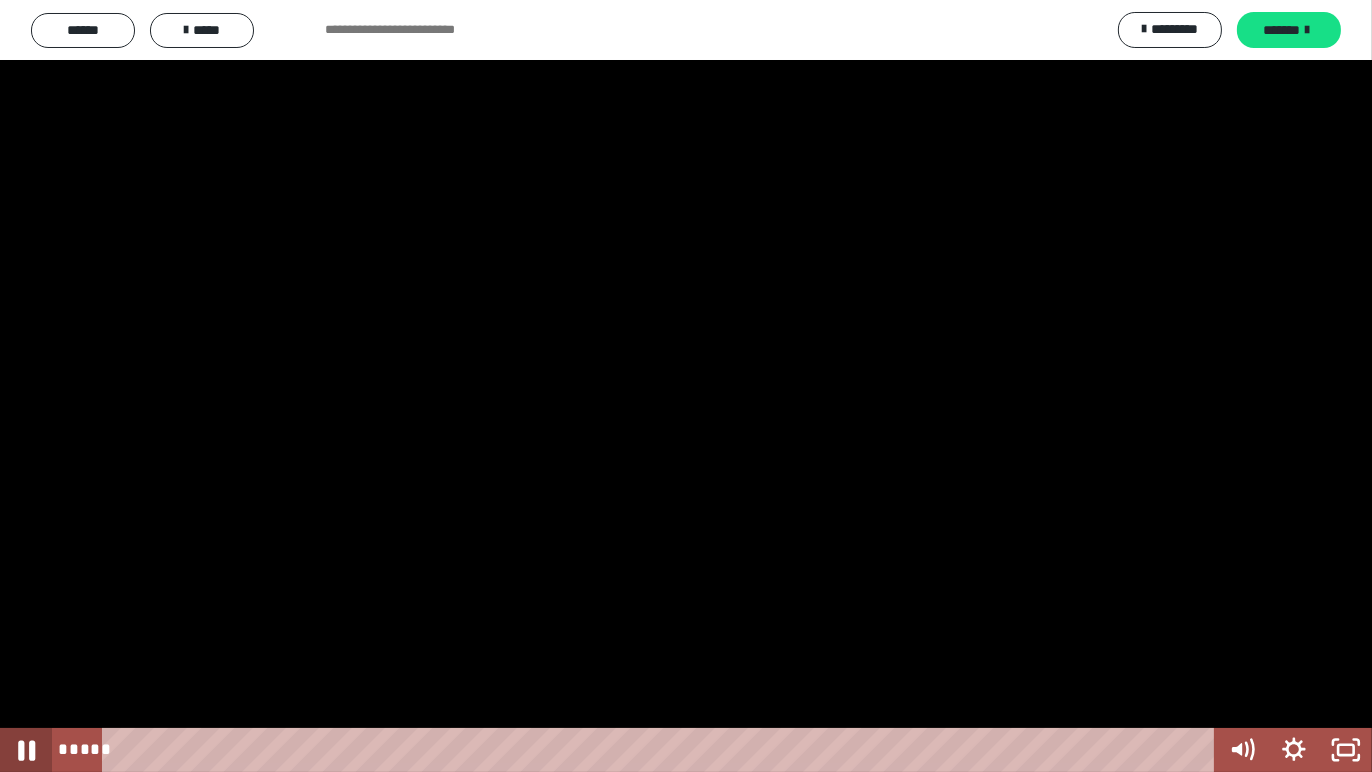 click 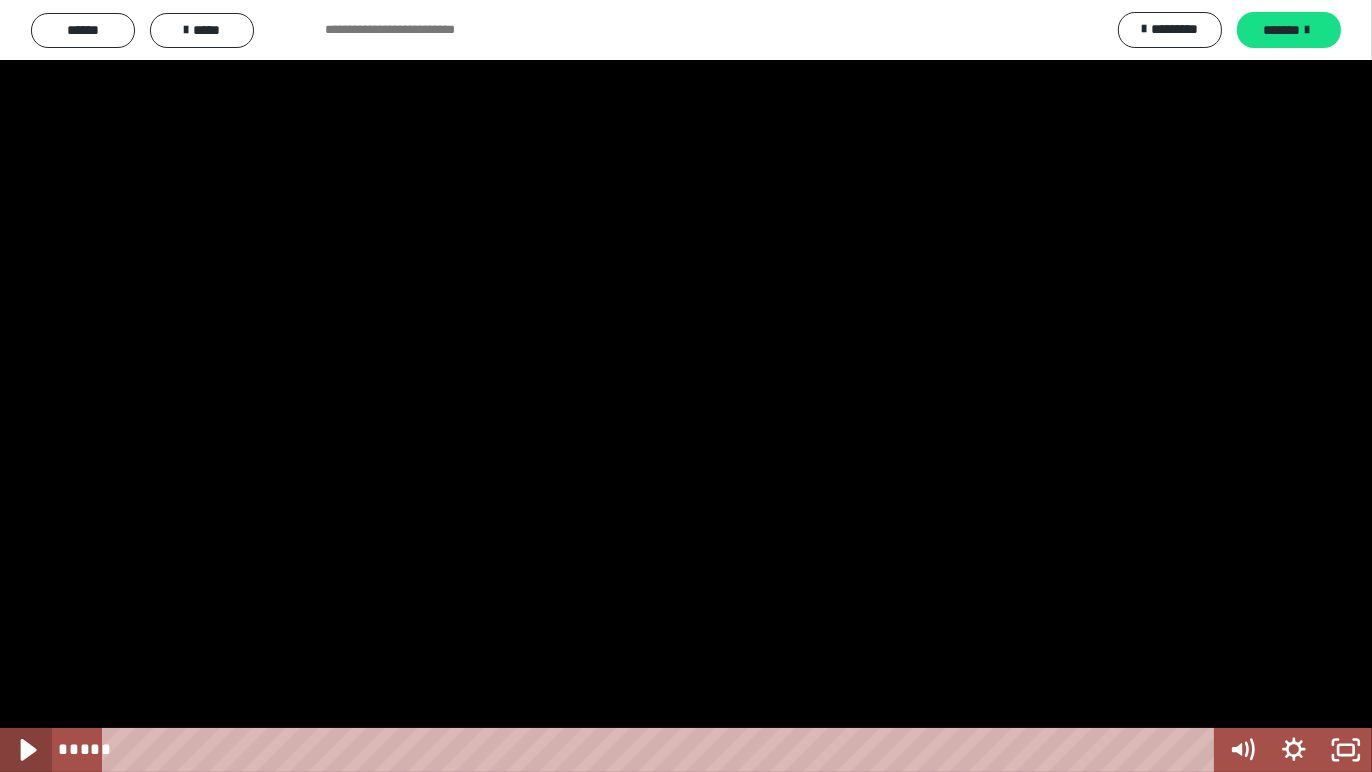click 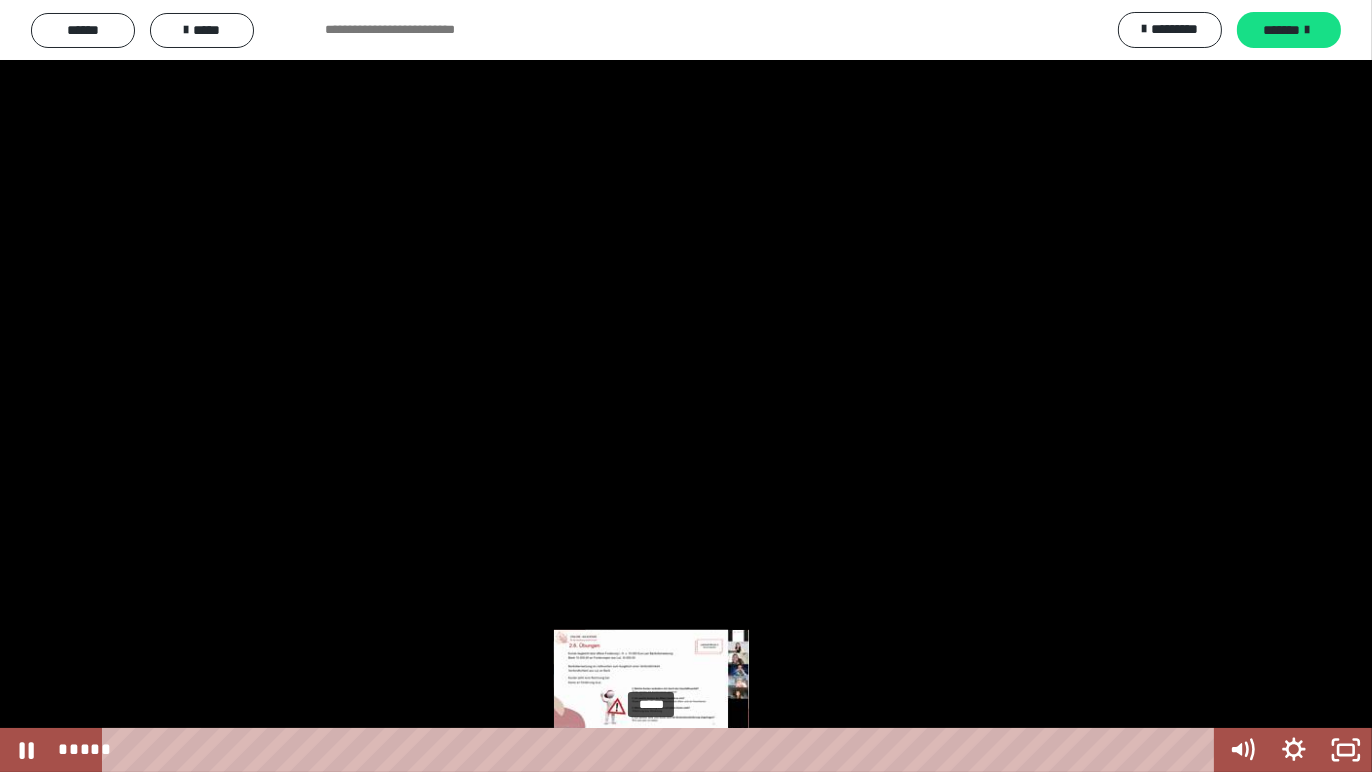 click on "*****" at bounding box center (662, 750) 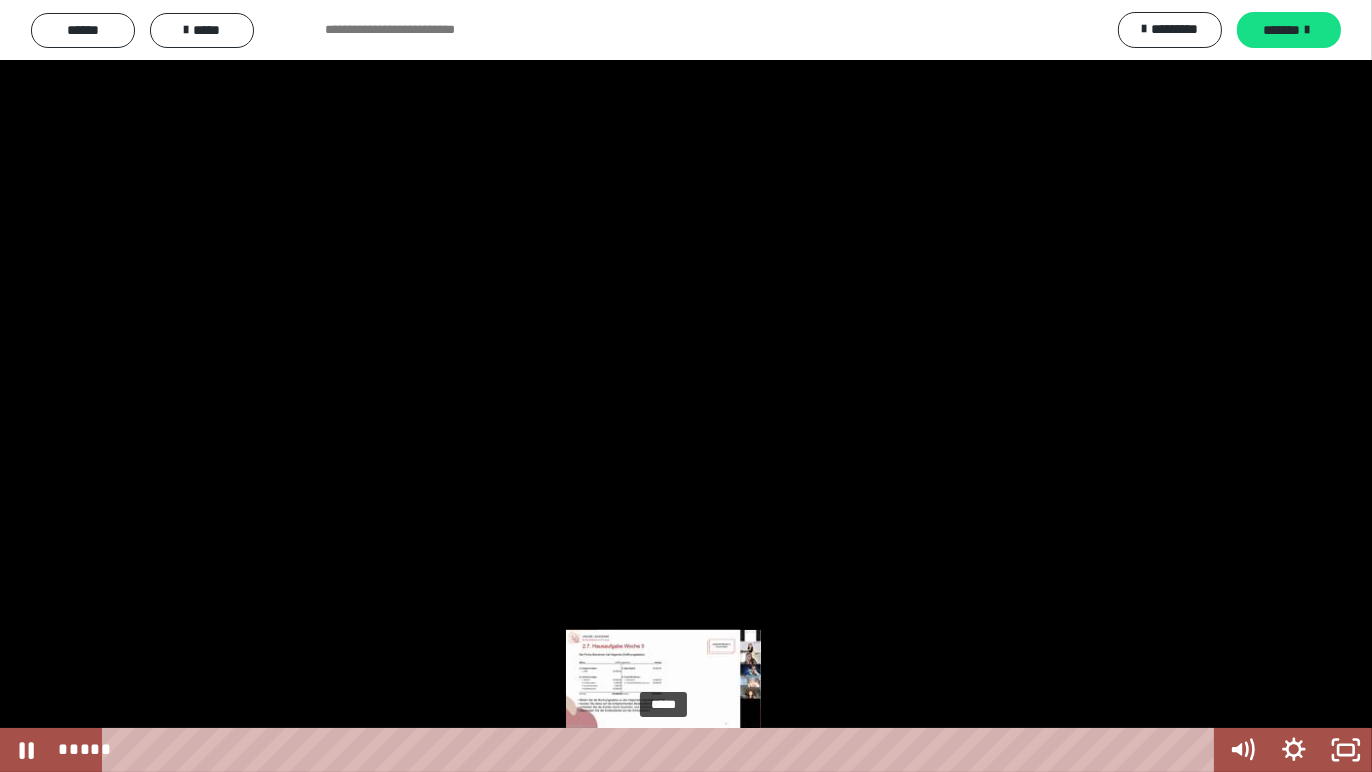 click on "*****" at bounding box center (662, 750) 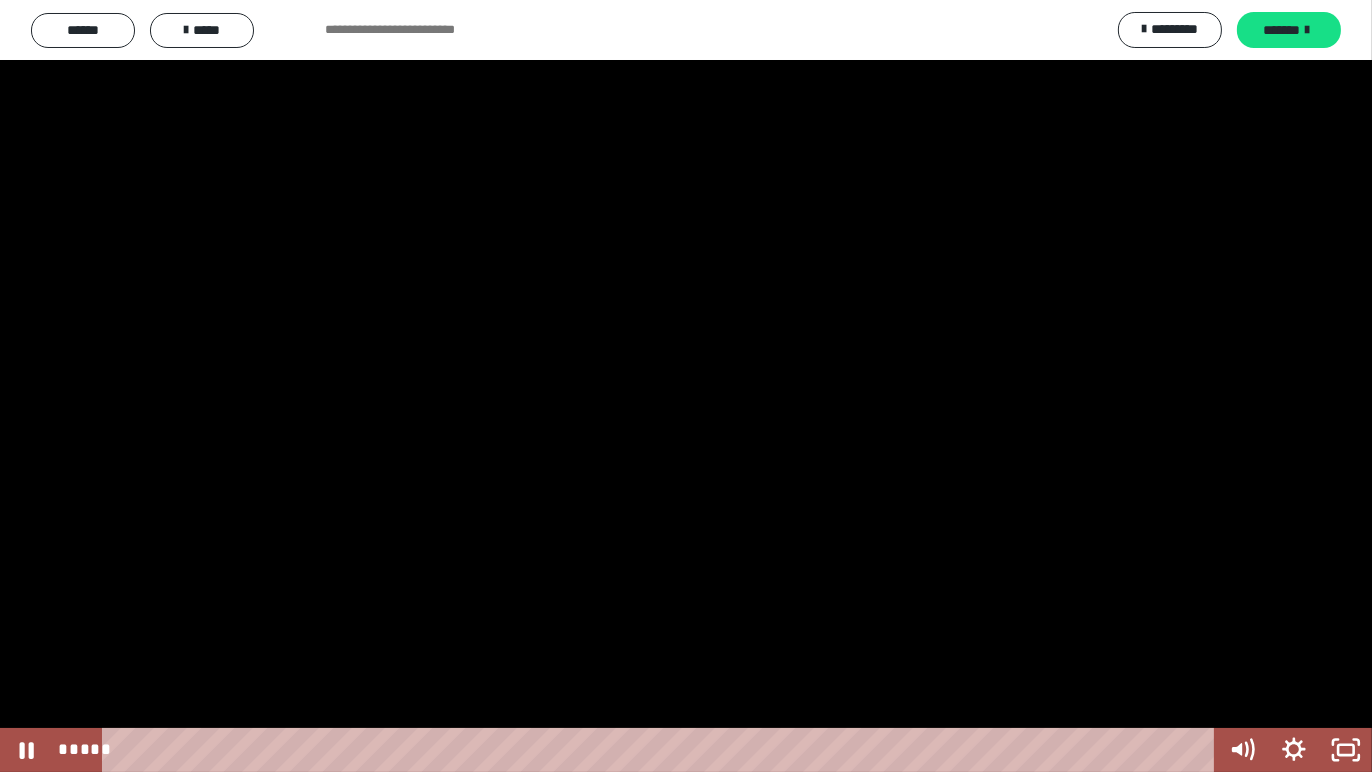 click at bounding box center [686, 386] 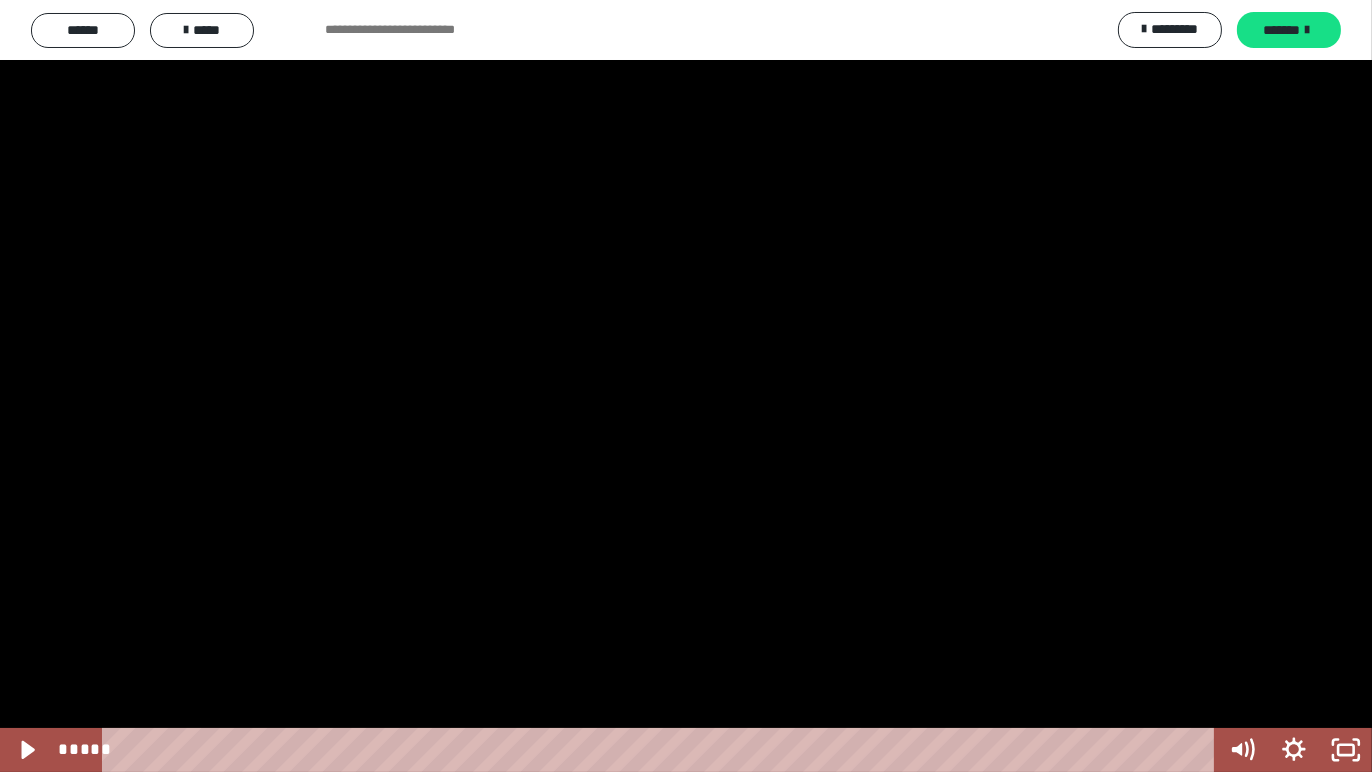 click at bounding box center [686, 386] 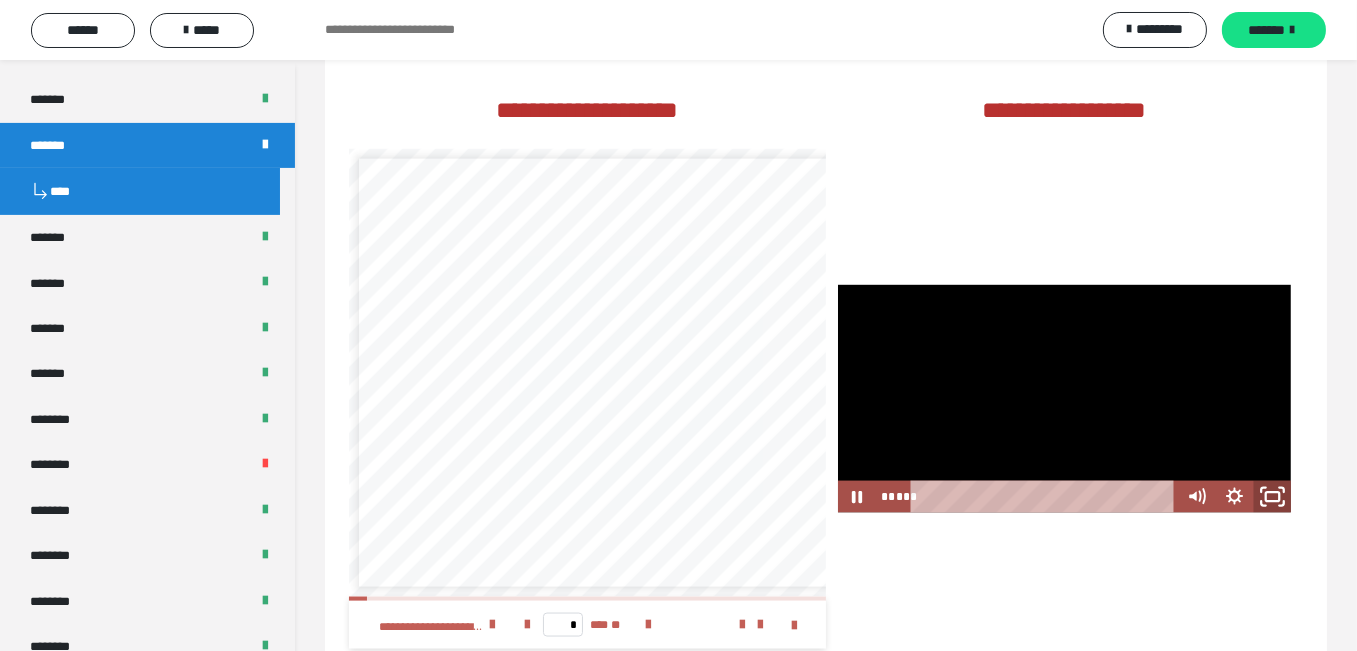 click 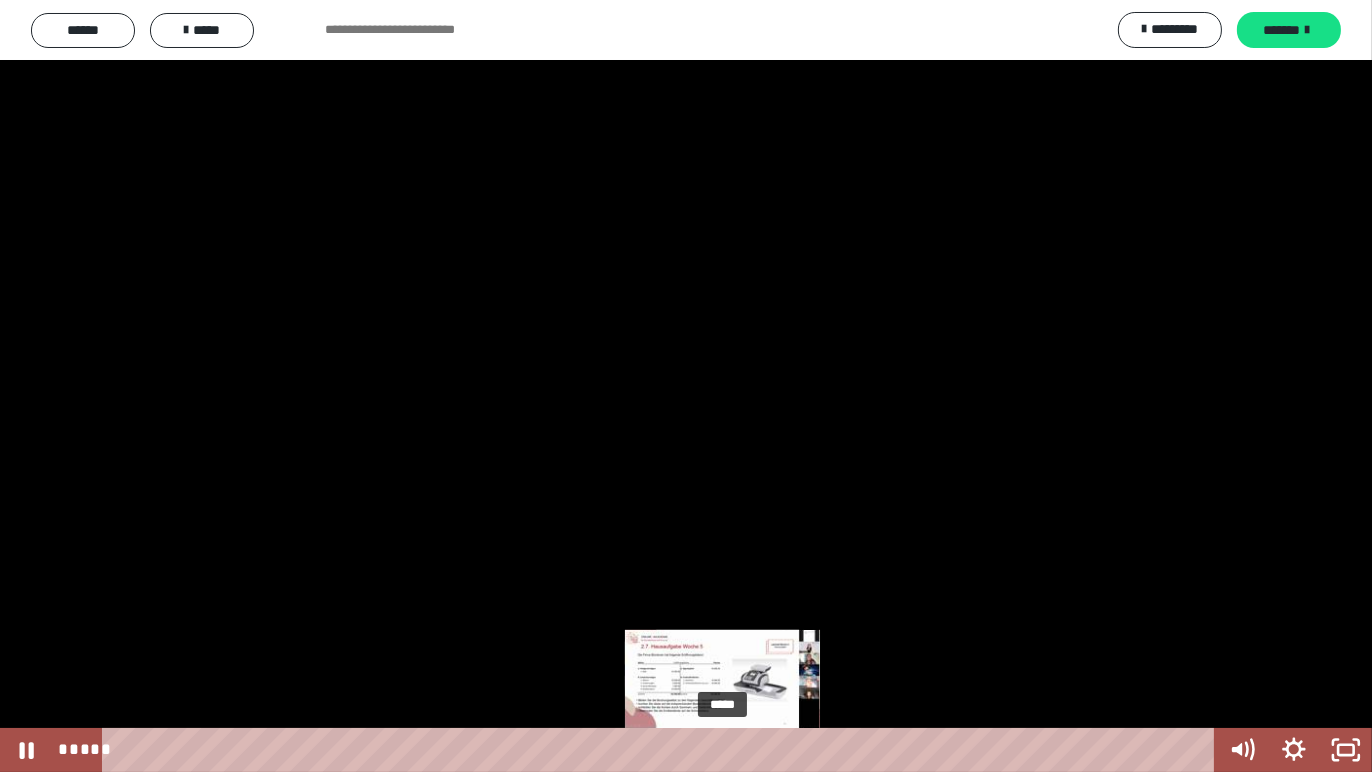 click on "*****" at bounding box center (662, 750) 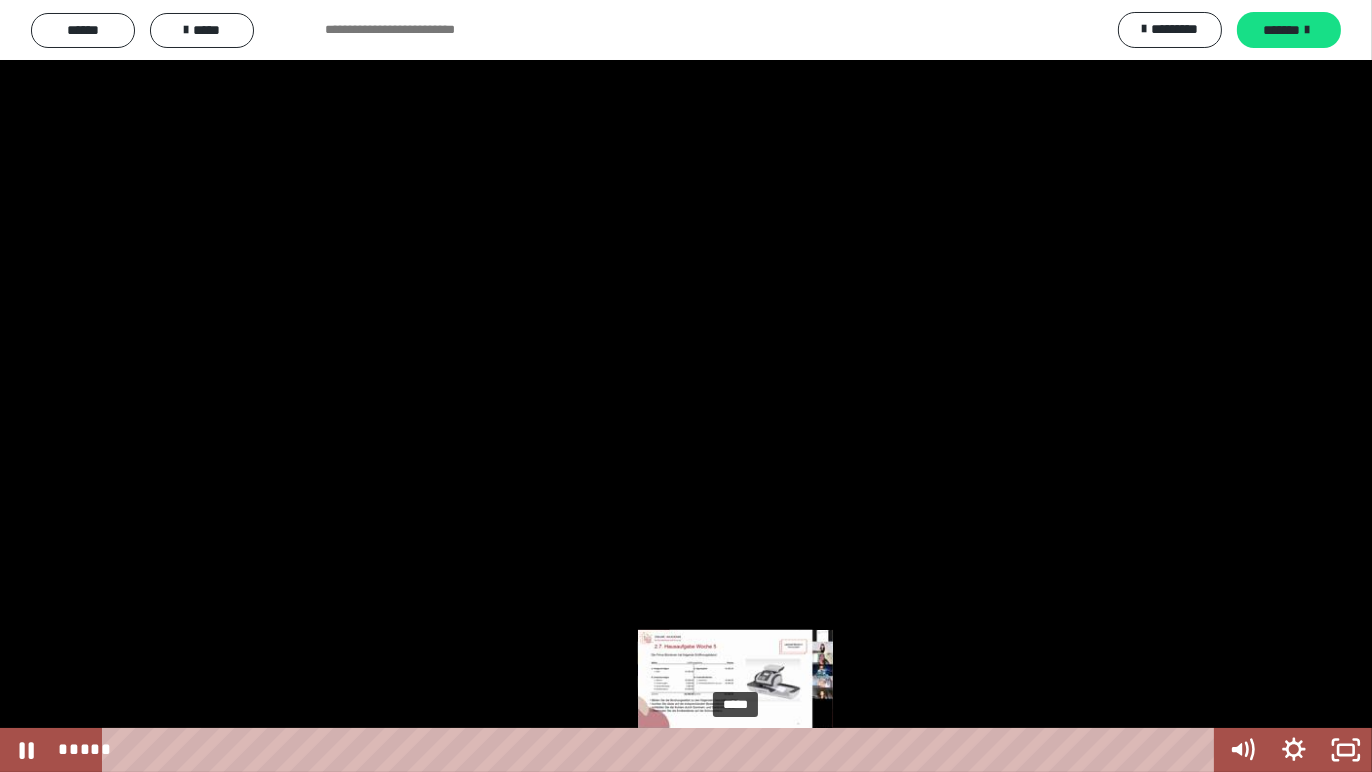 click on "*****" at bounding box center (662, 750) 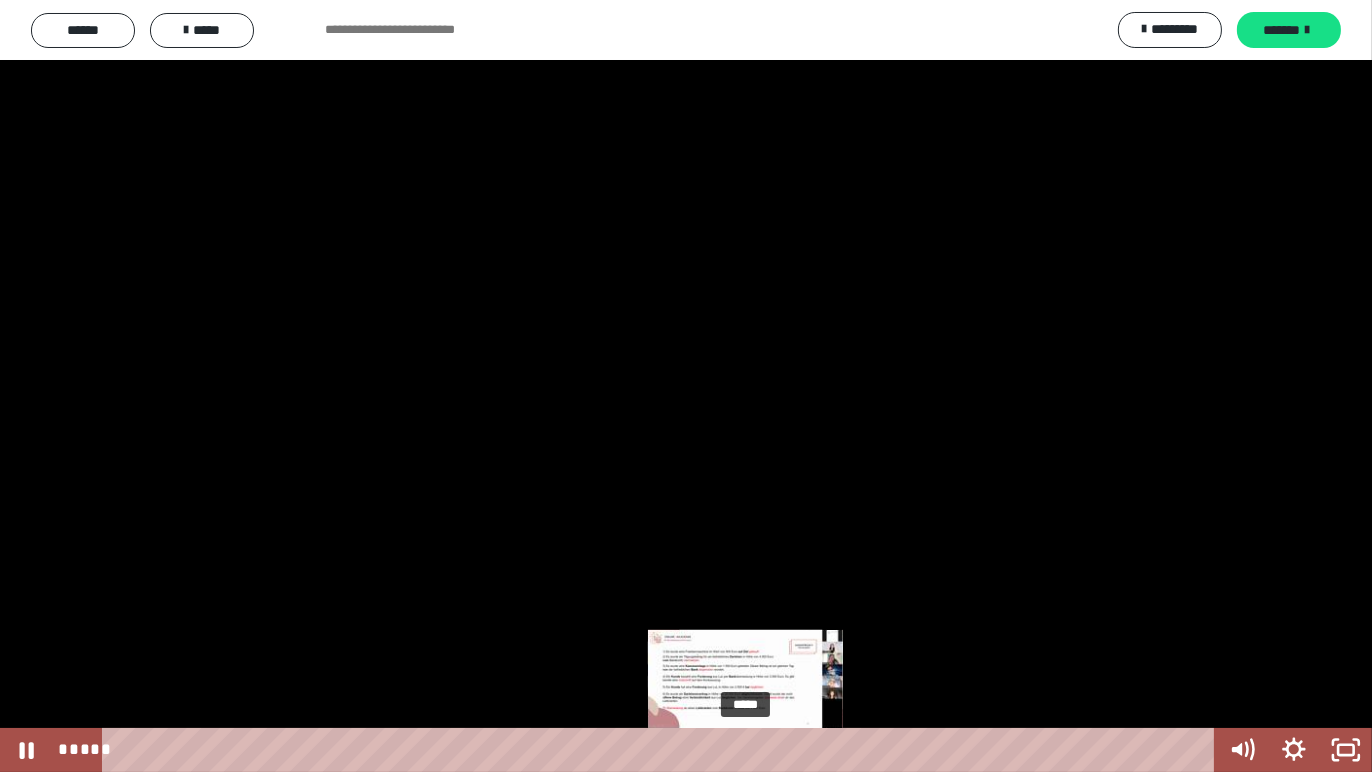 click on "*****" at bounding box center (662, 750) 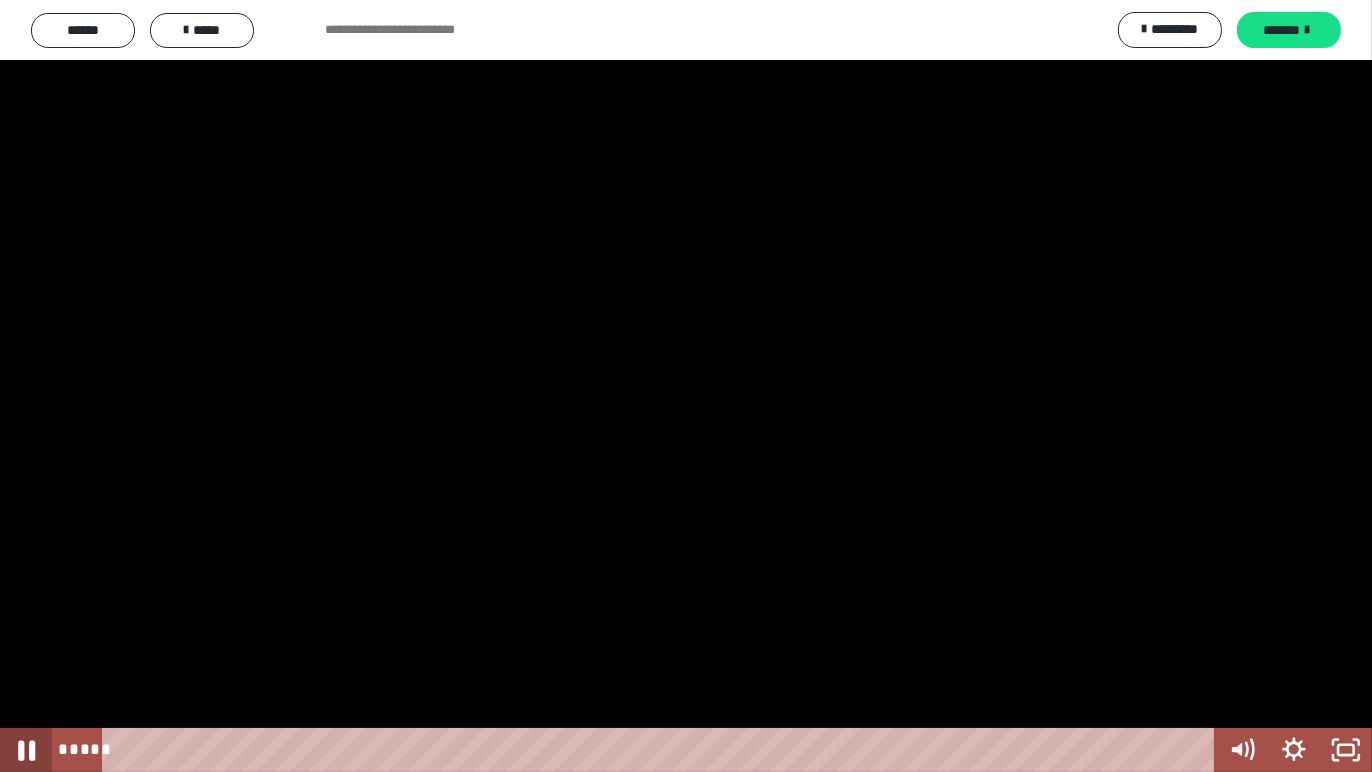 click 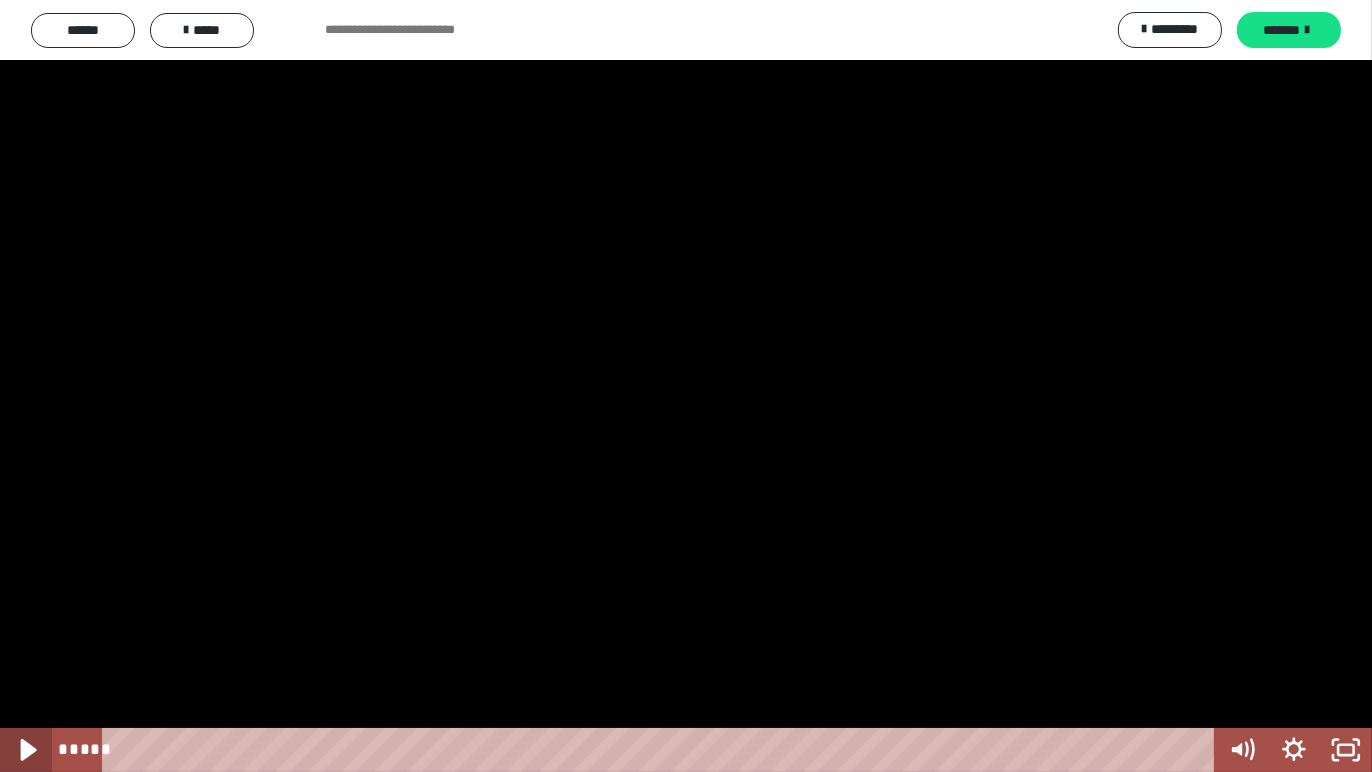 click 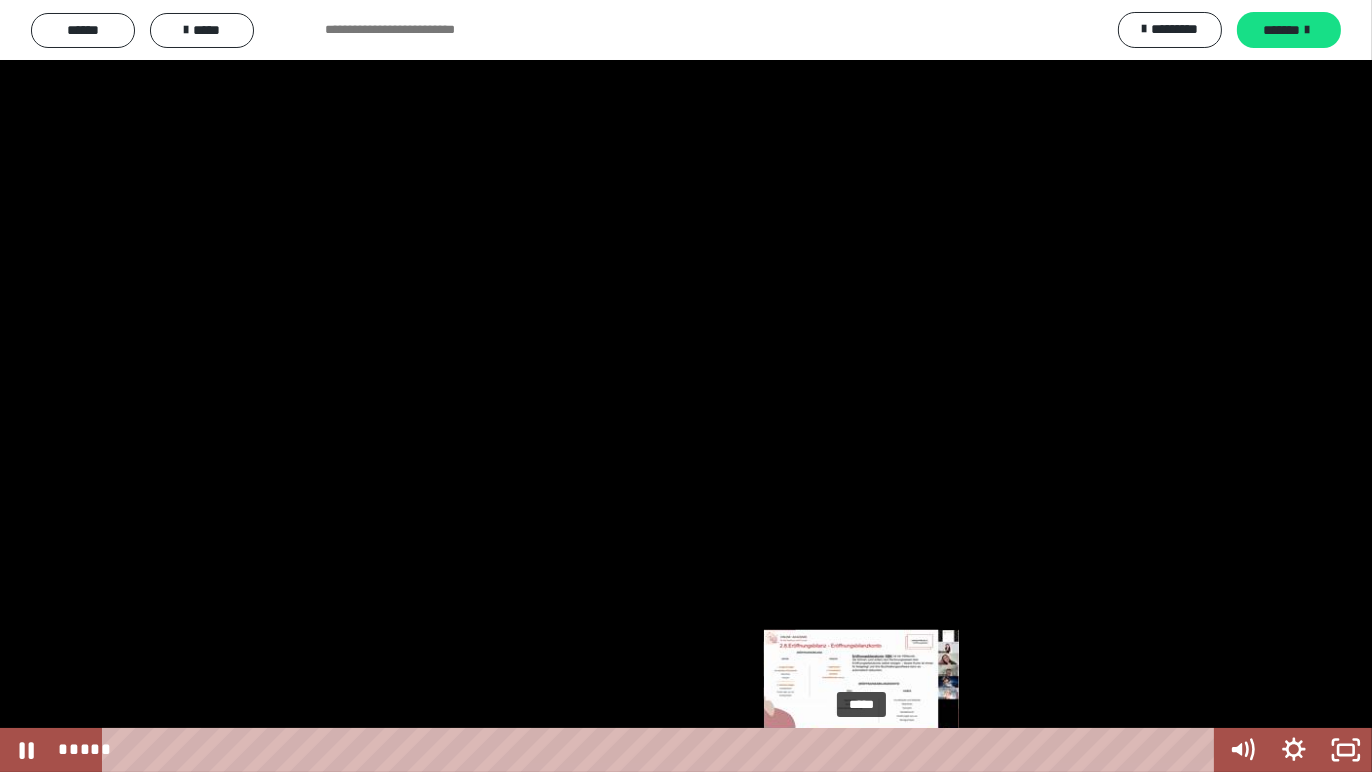 click at bounding box center (861, 750) 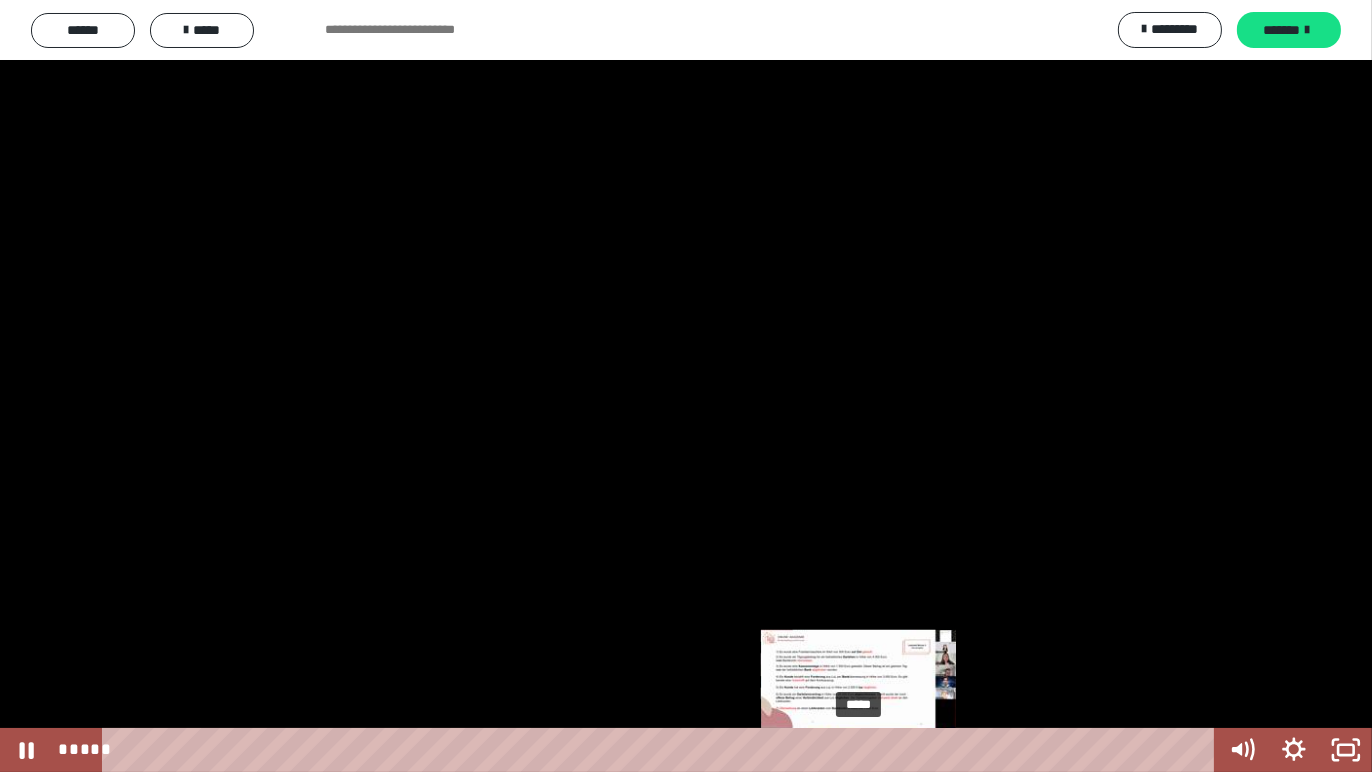 click at bounding box center [858, 750] 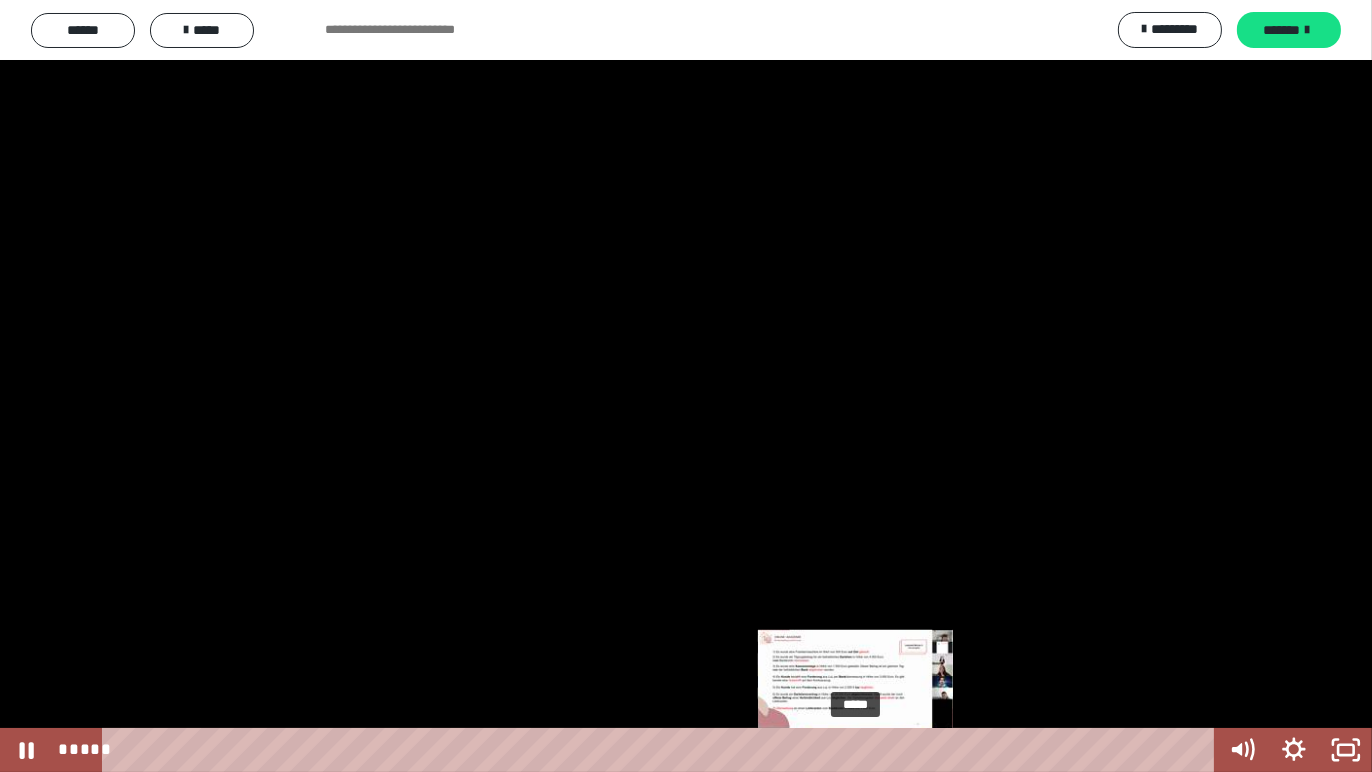 click at bounding box center (855, 750) 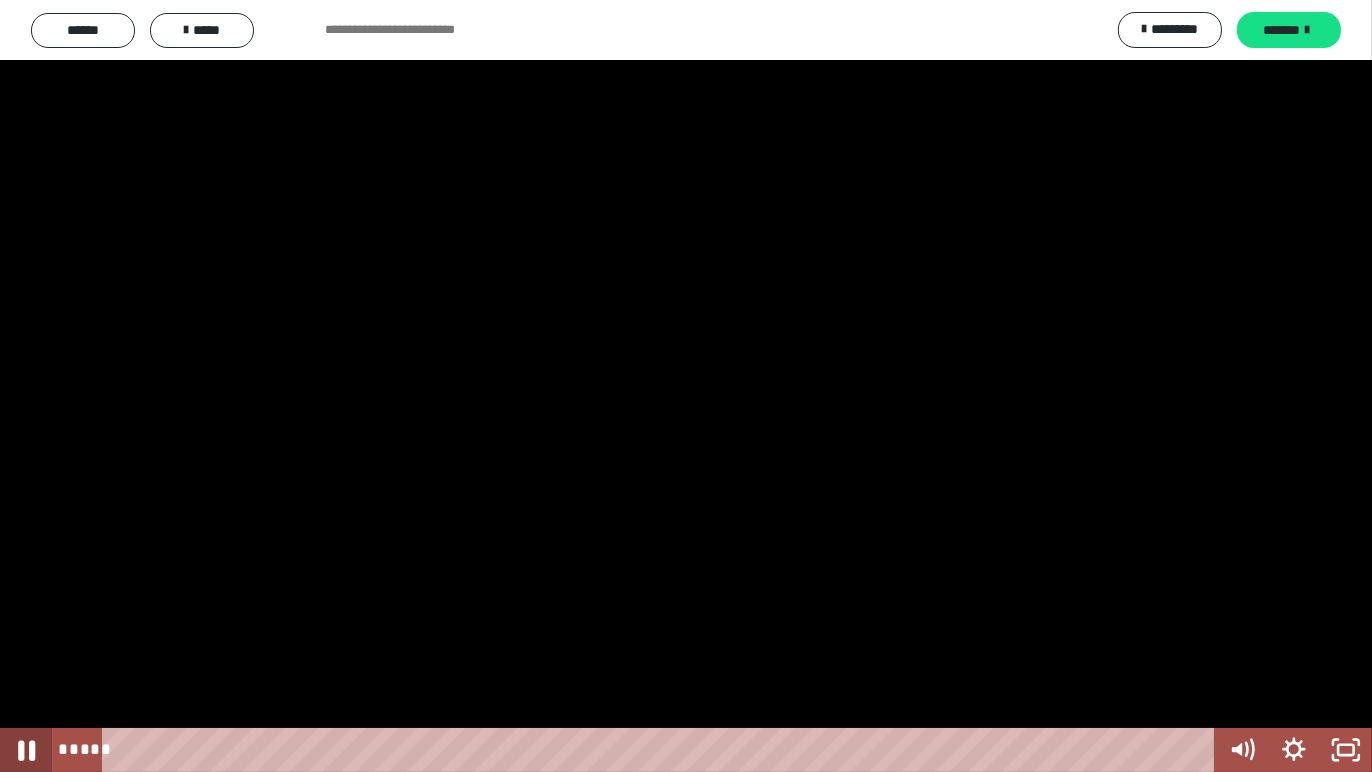click 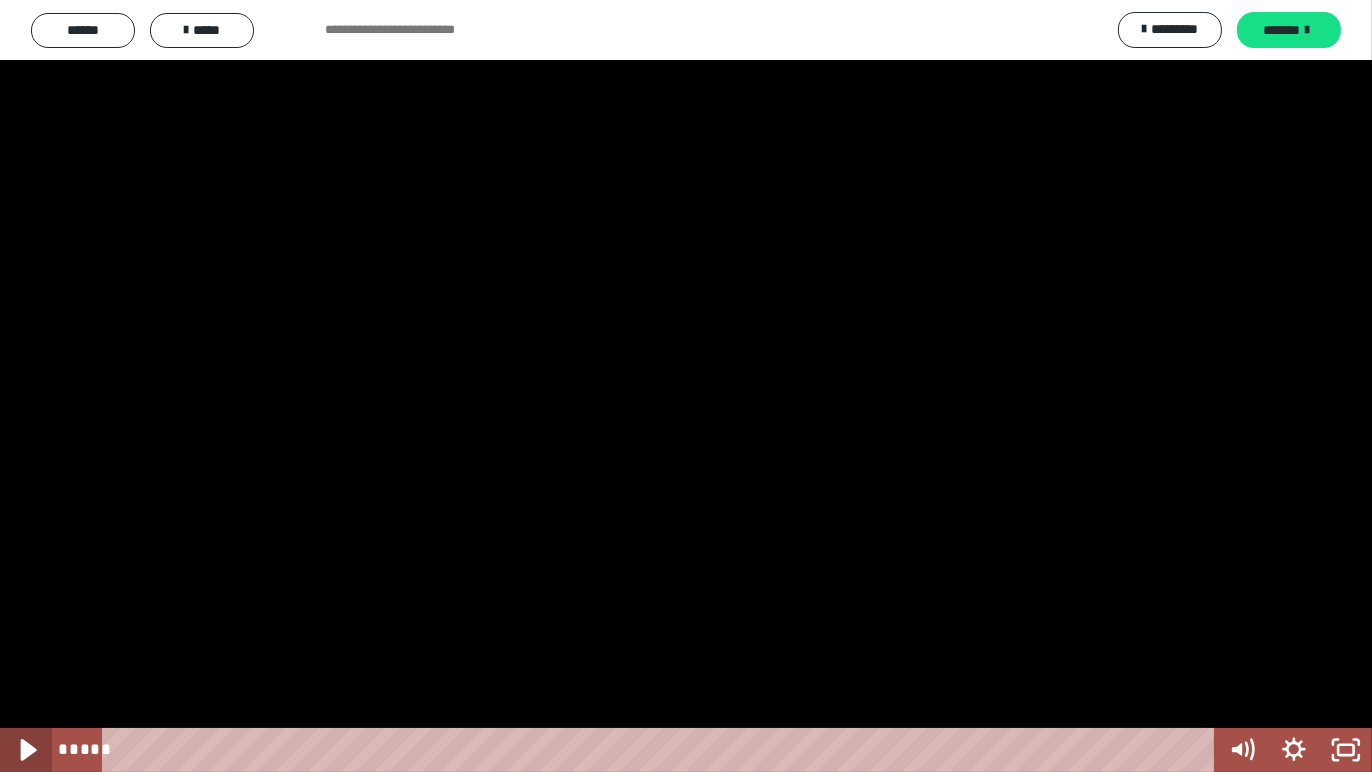 click 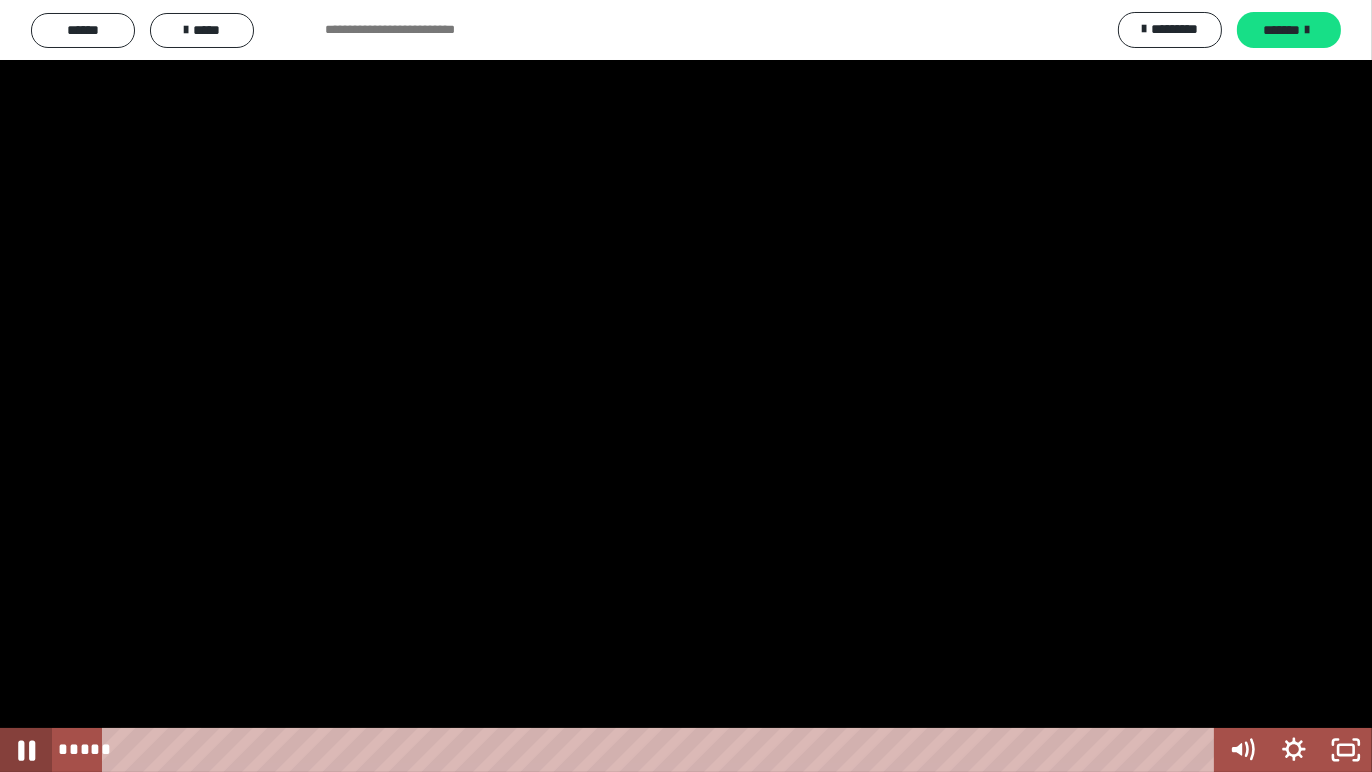 click 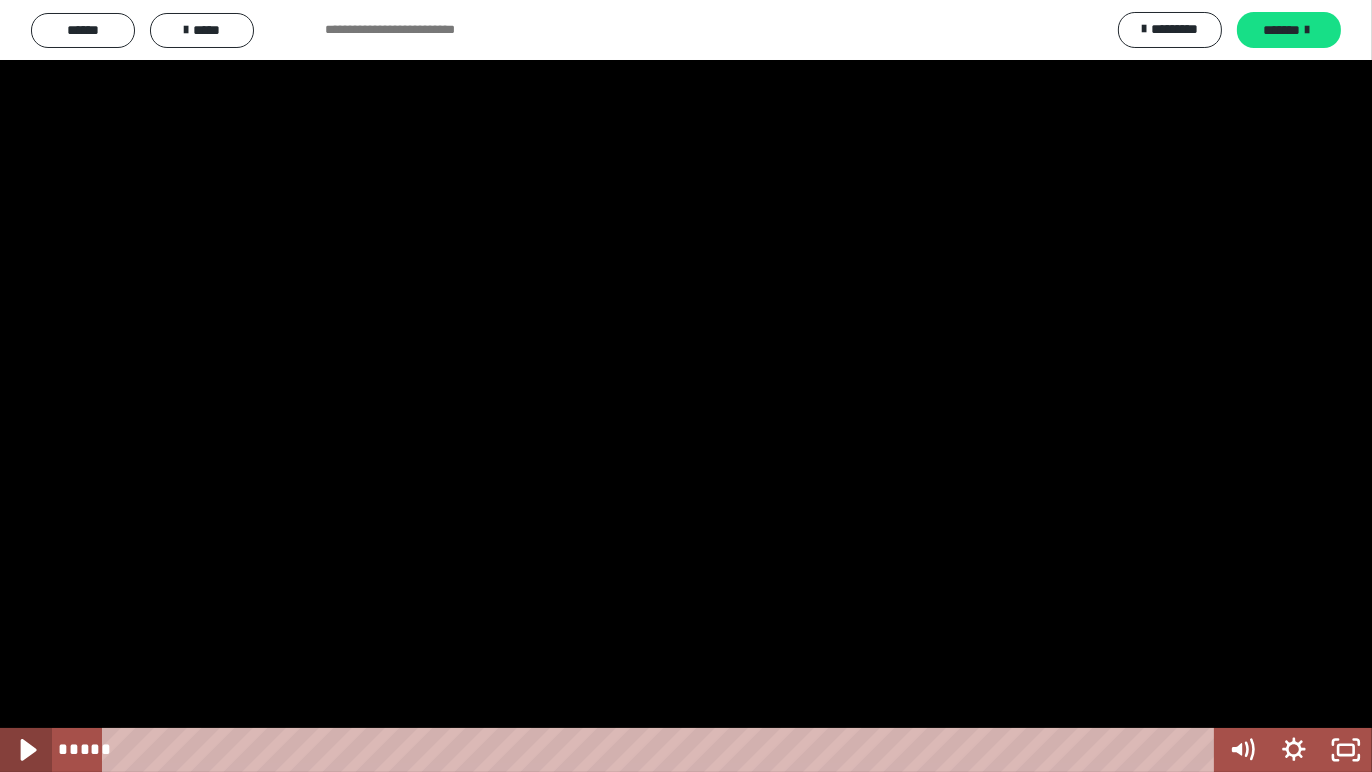 click 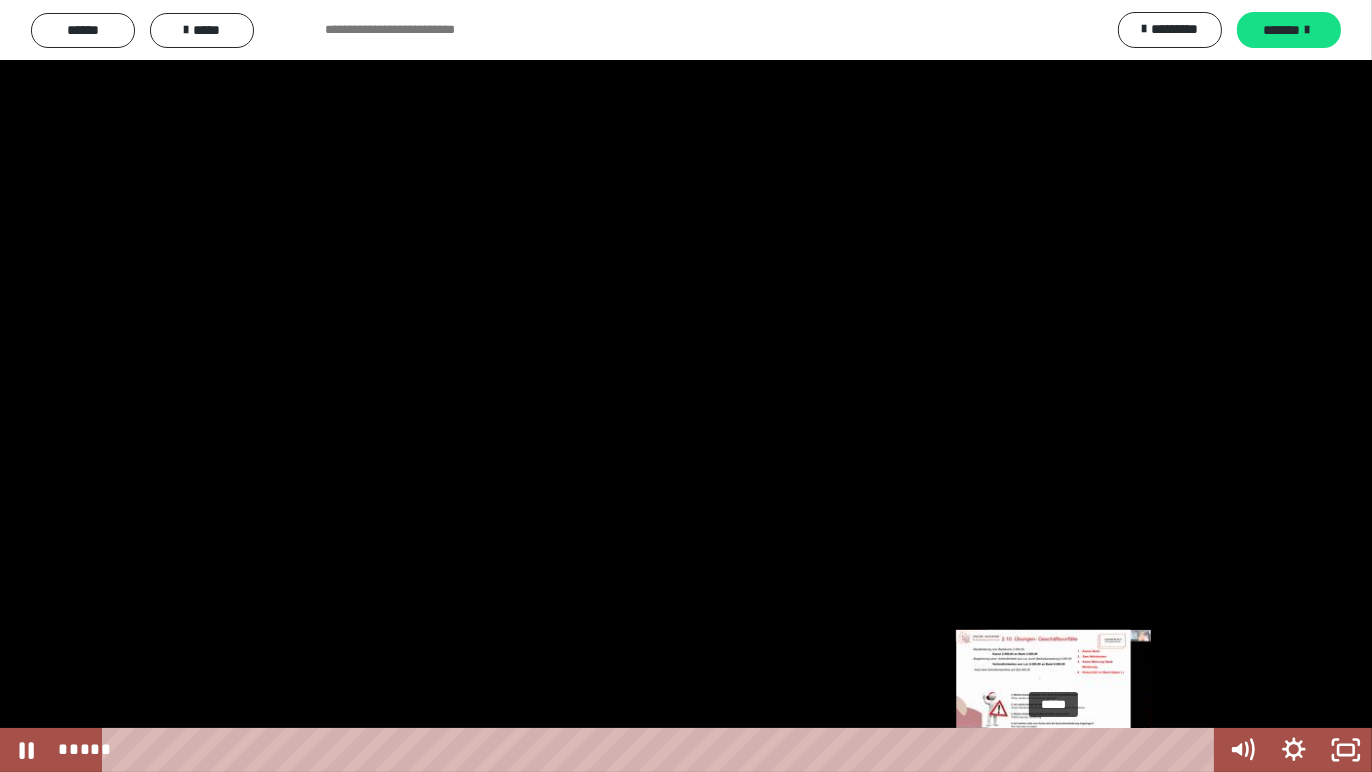 click on "*****" at bounding box center (662, 750) 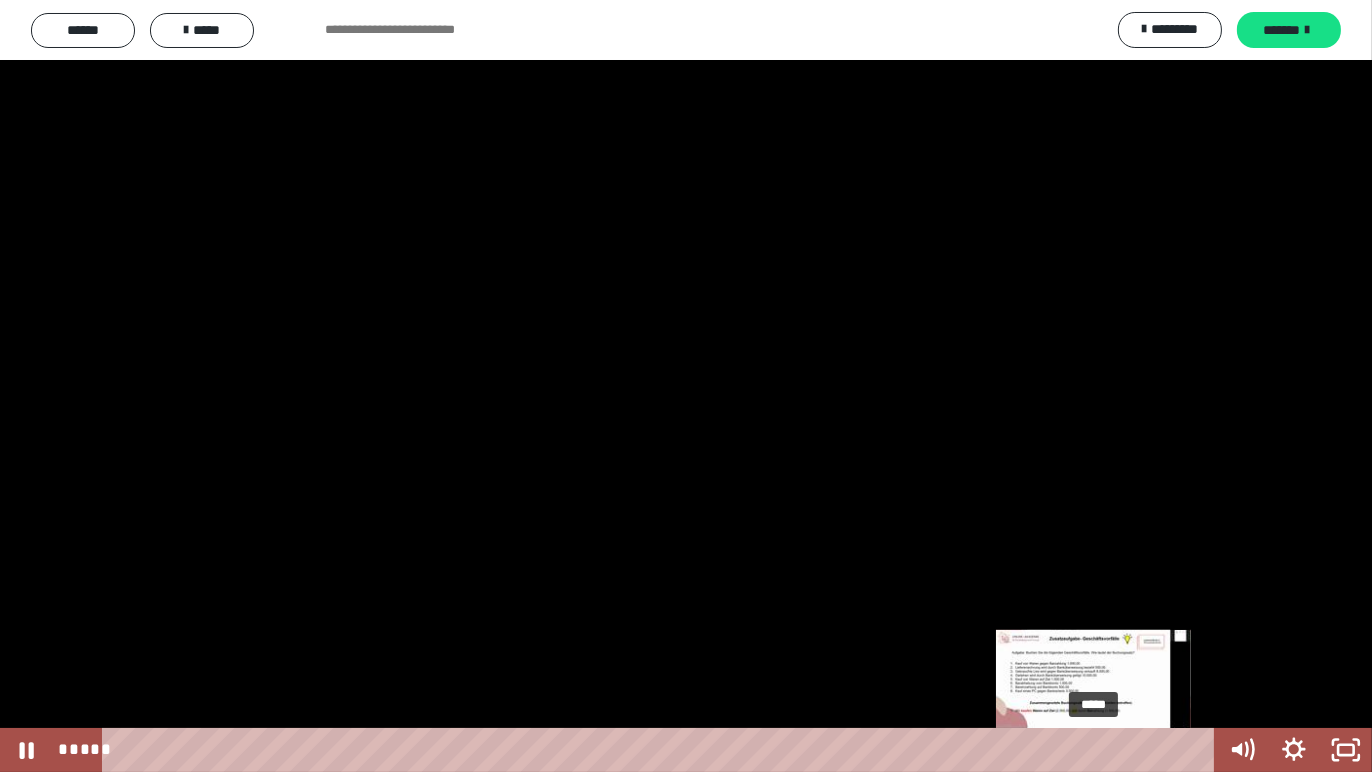 click on "*****" at bounding box center (662, 750) 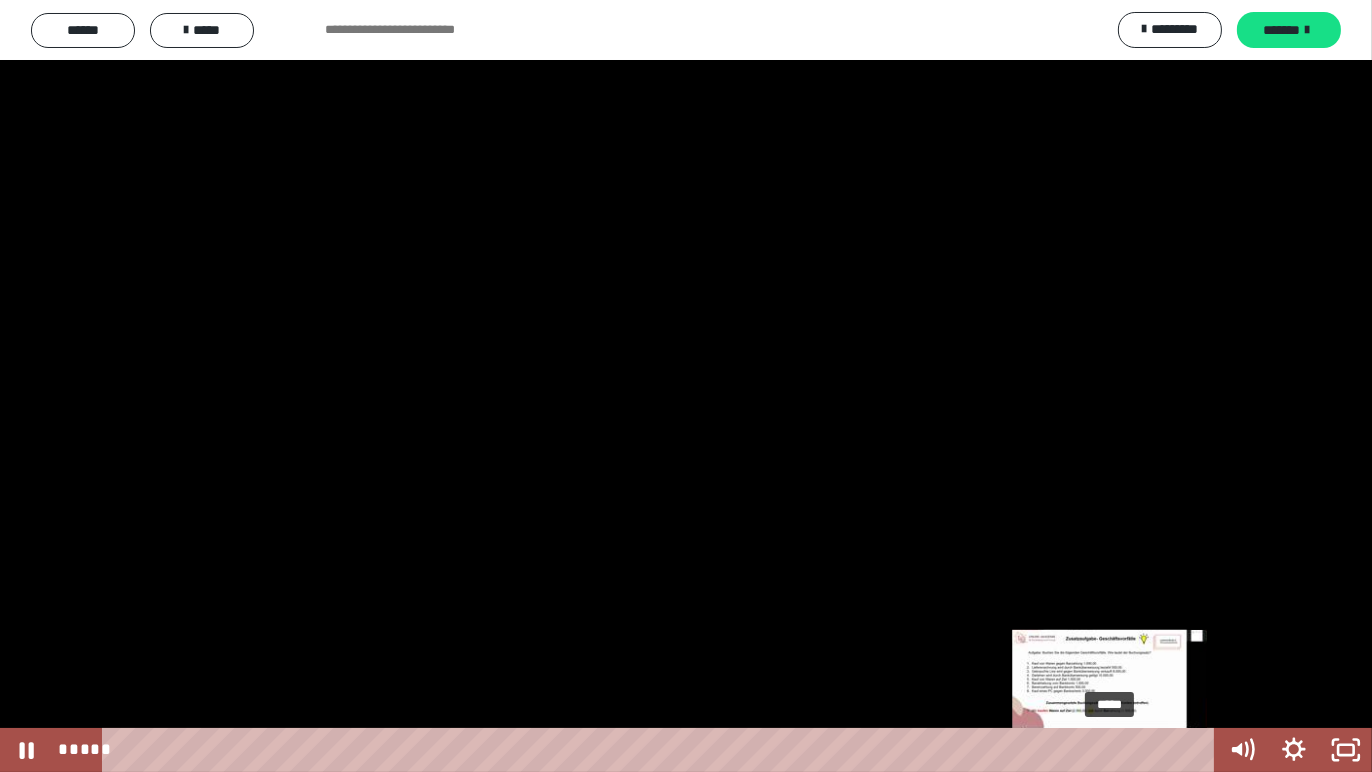 click on "*****" at bounding box center (662, 750) 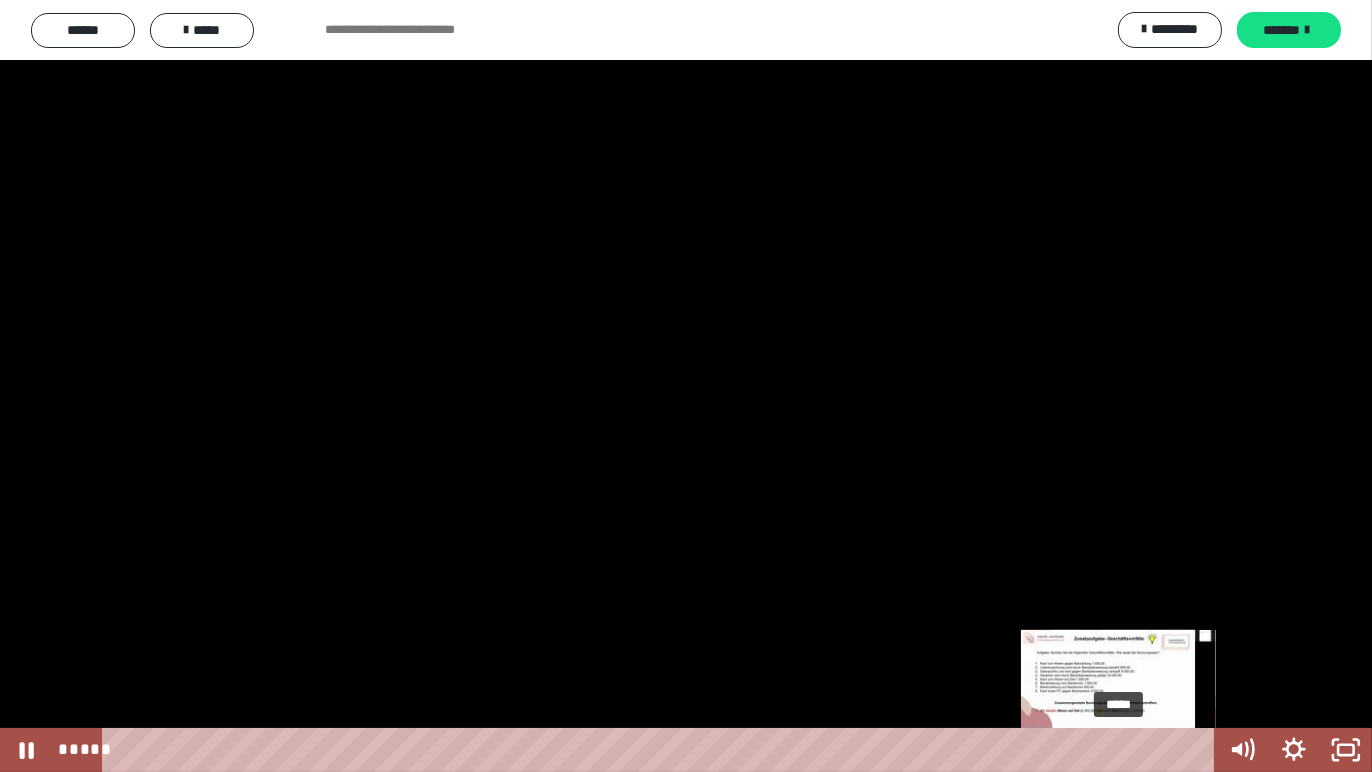 click on "*****" at bounding box center (662, 750) 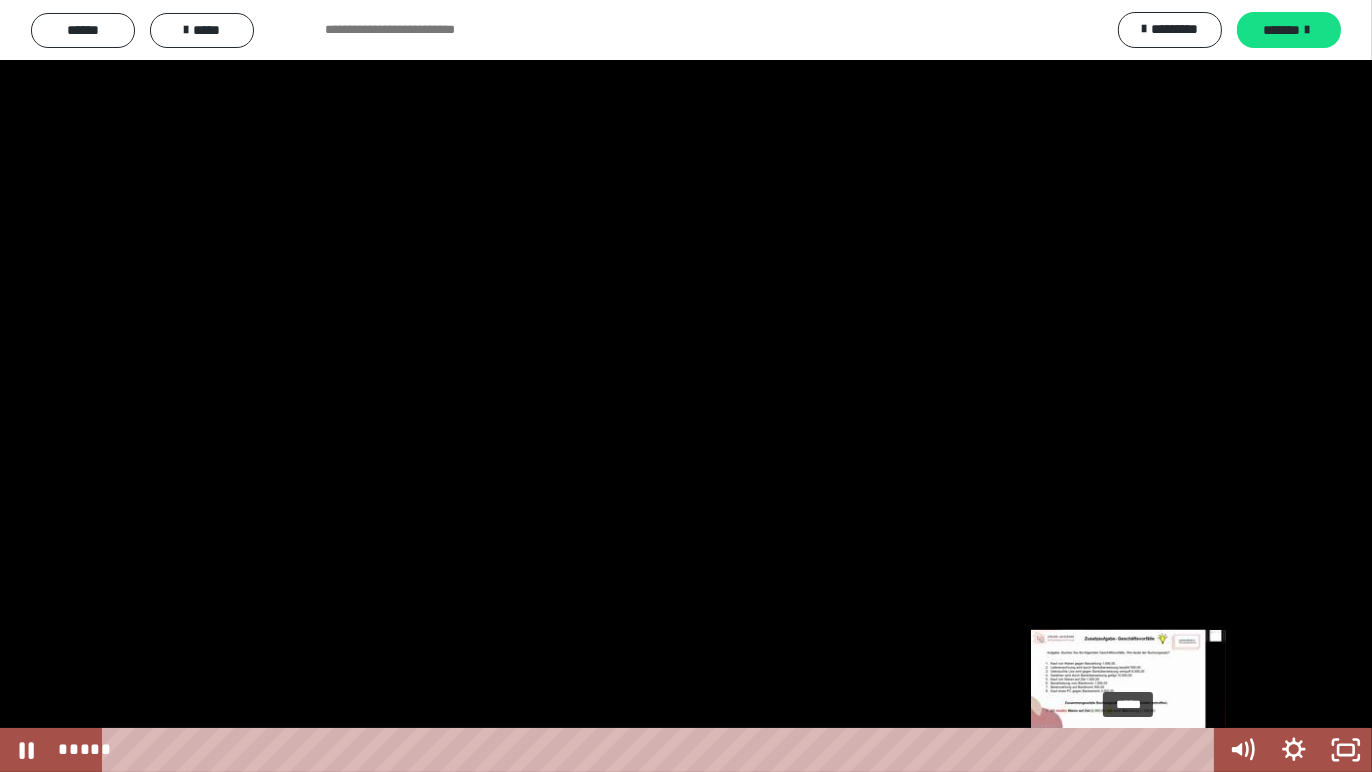 click on "*****" at bounding box center (662, 750) 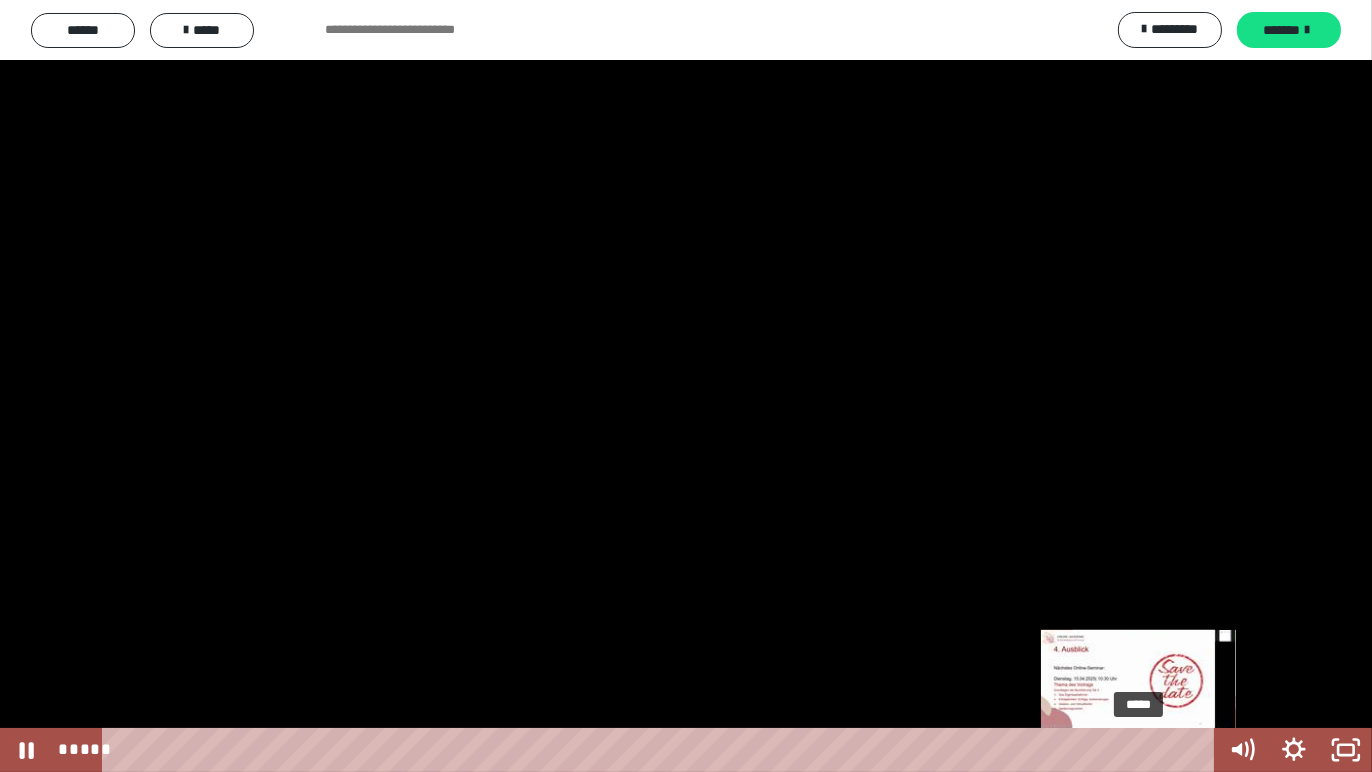 click on "*****" at bounding box center [662, 750] 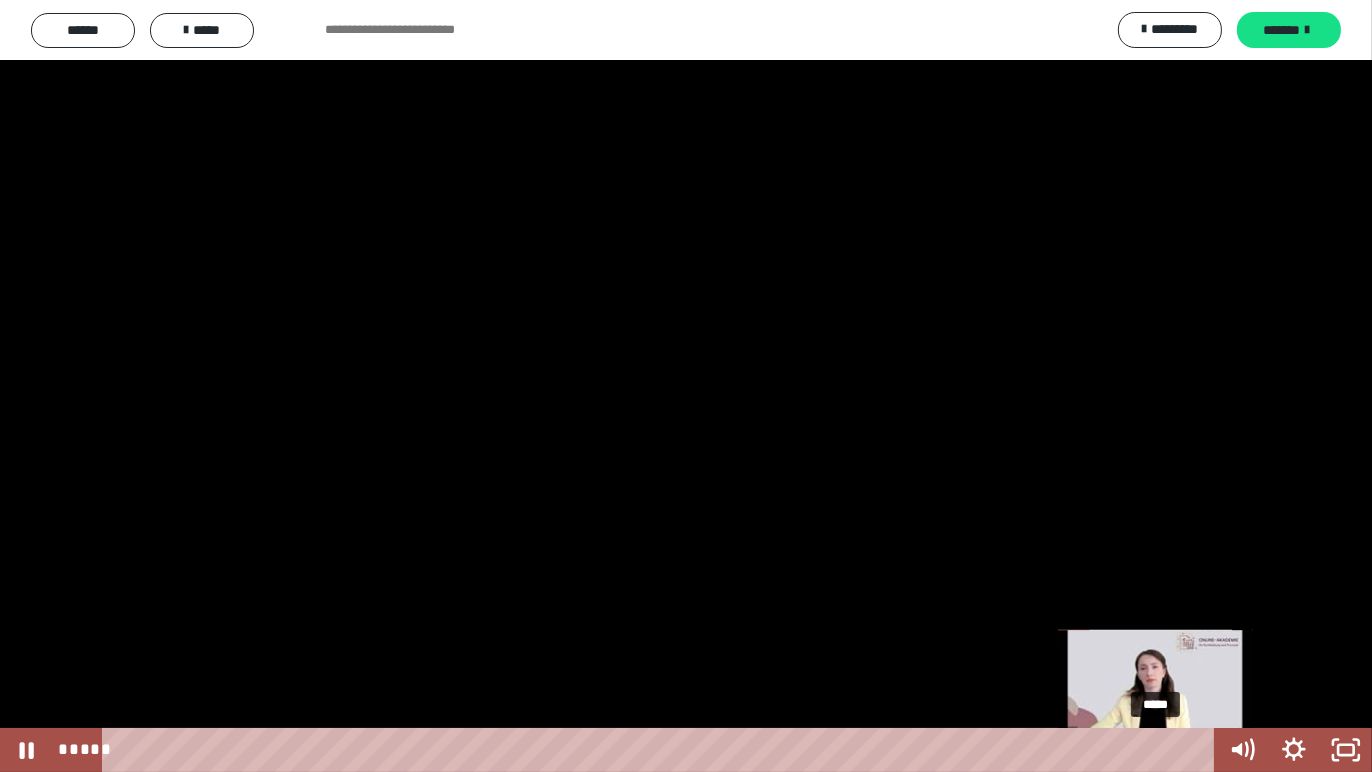 click on "*****" at bounding box center [662, 750] 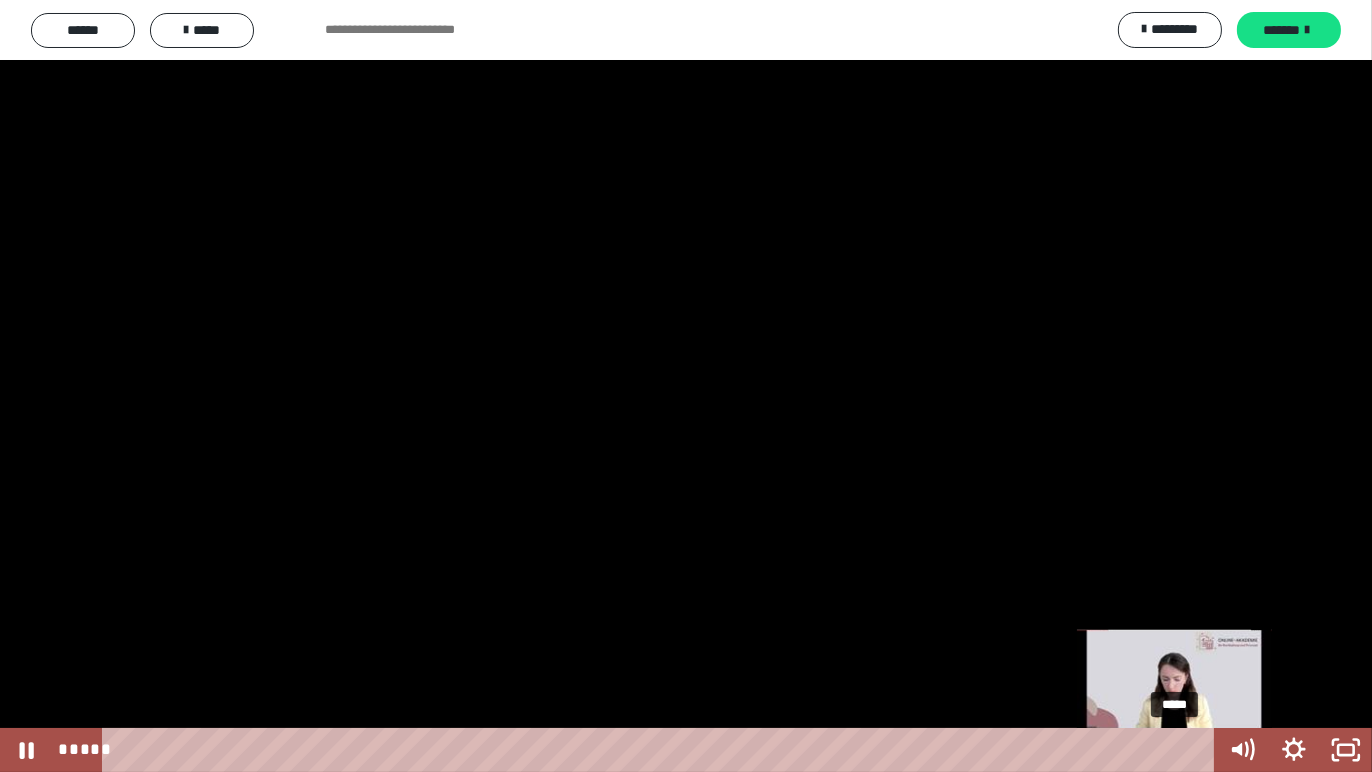 click on "*****" at bounding box center [662, 750] 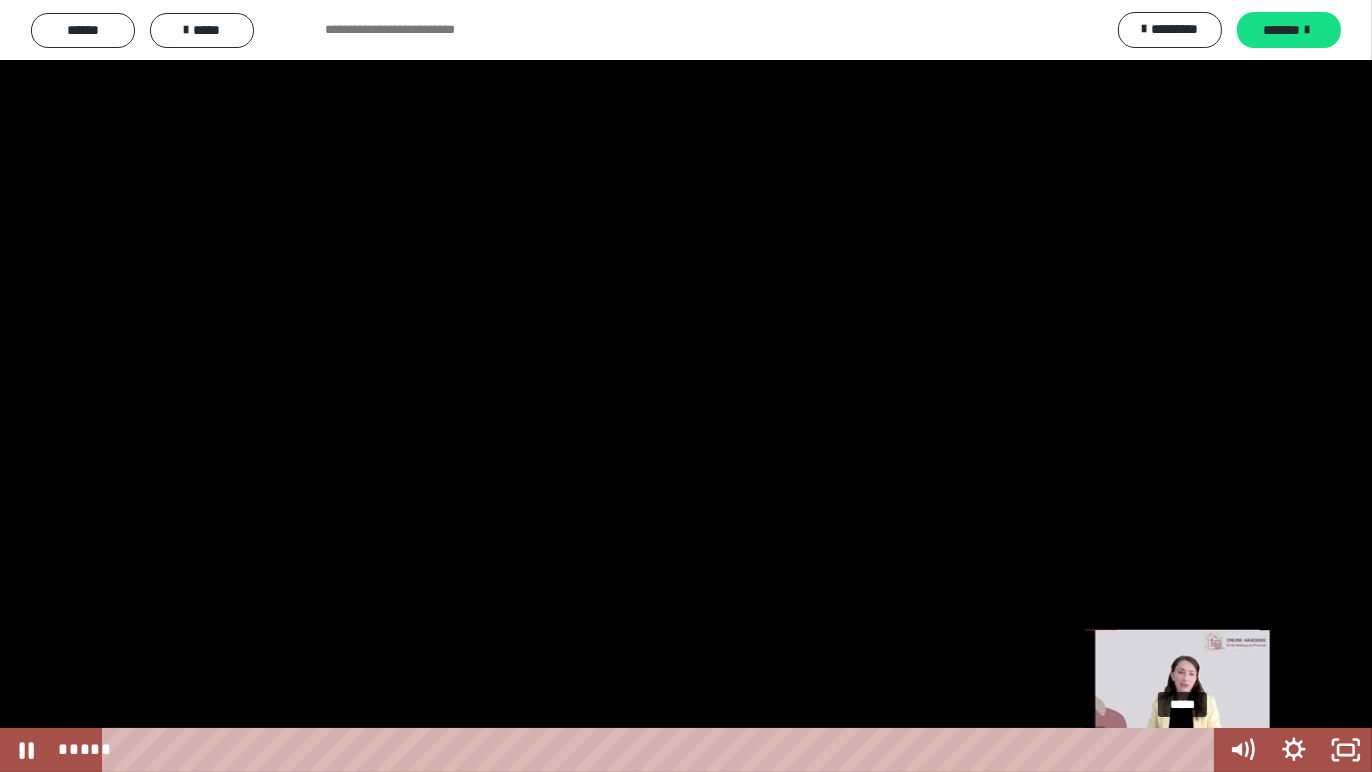 click on "*****" at bounding box center (662, 750) 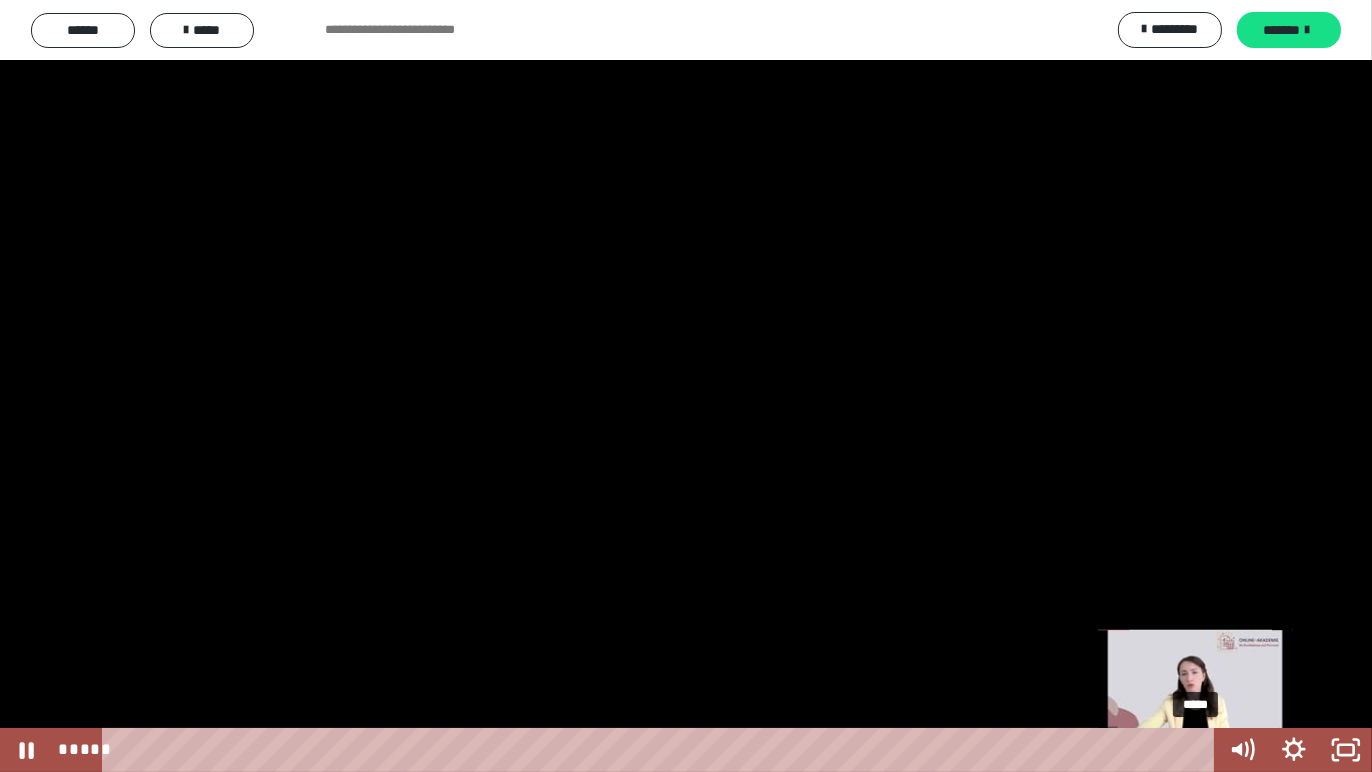 click on "*****" at bounding box center [662, 750] 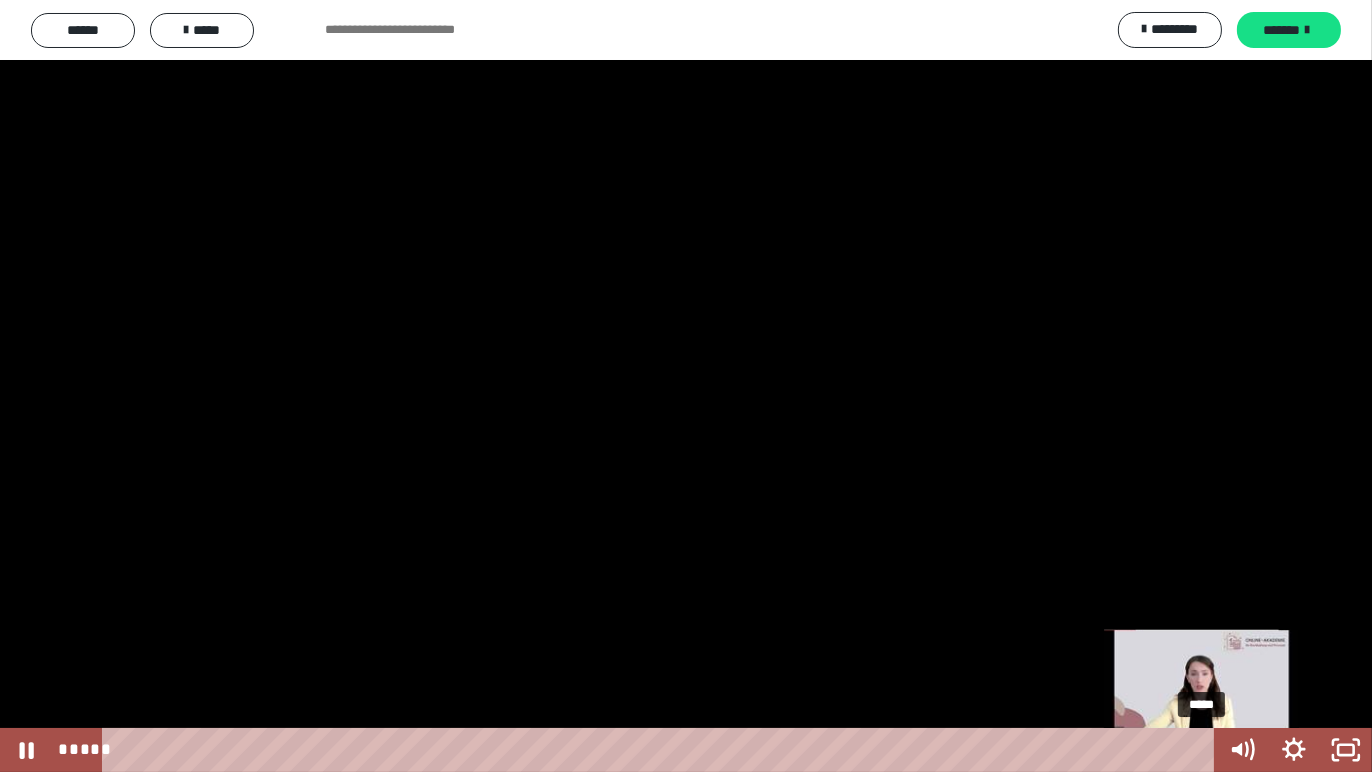 click at bounding box center (1201, 750) 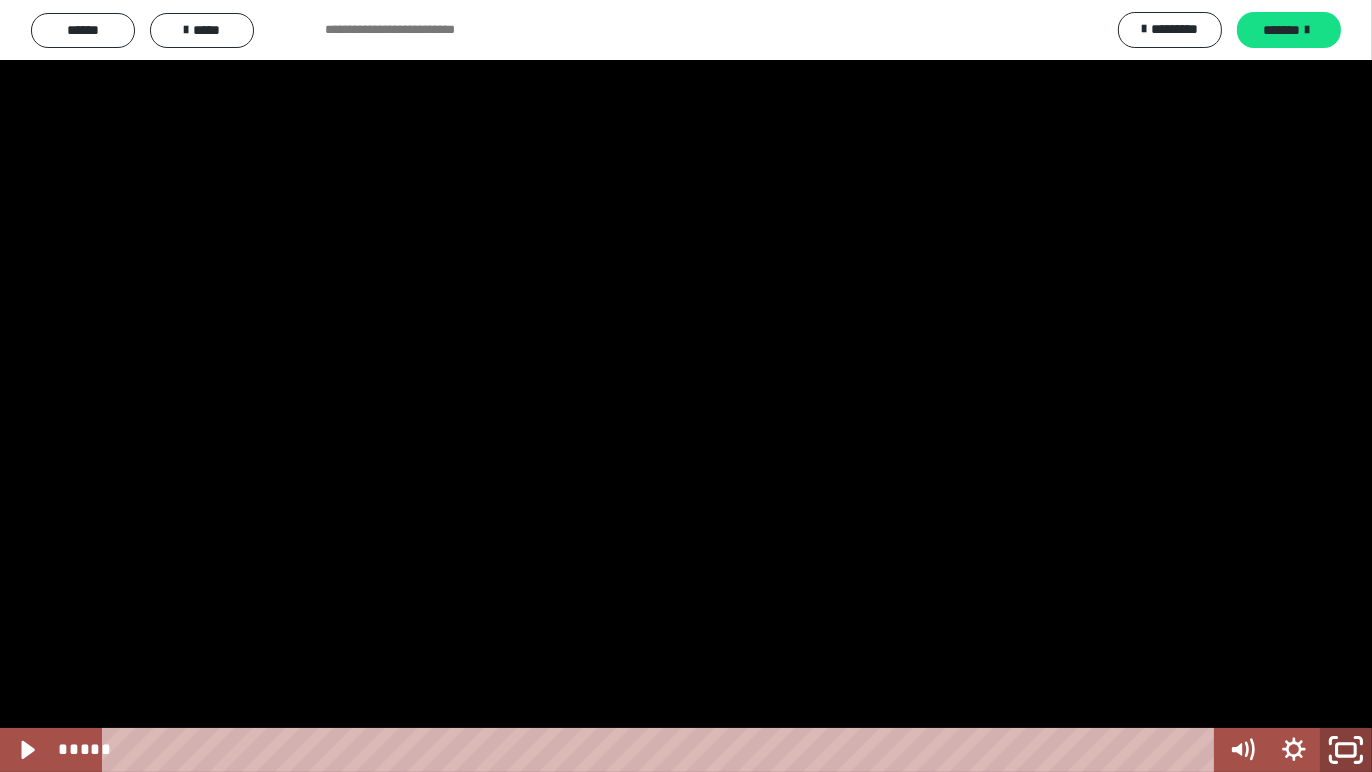 click 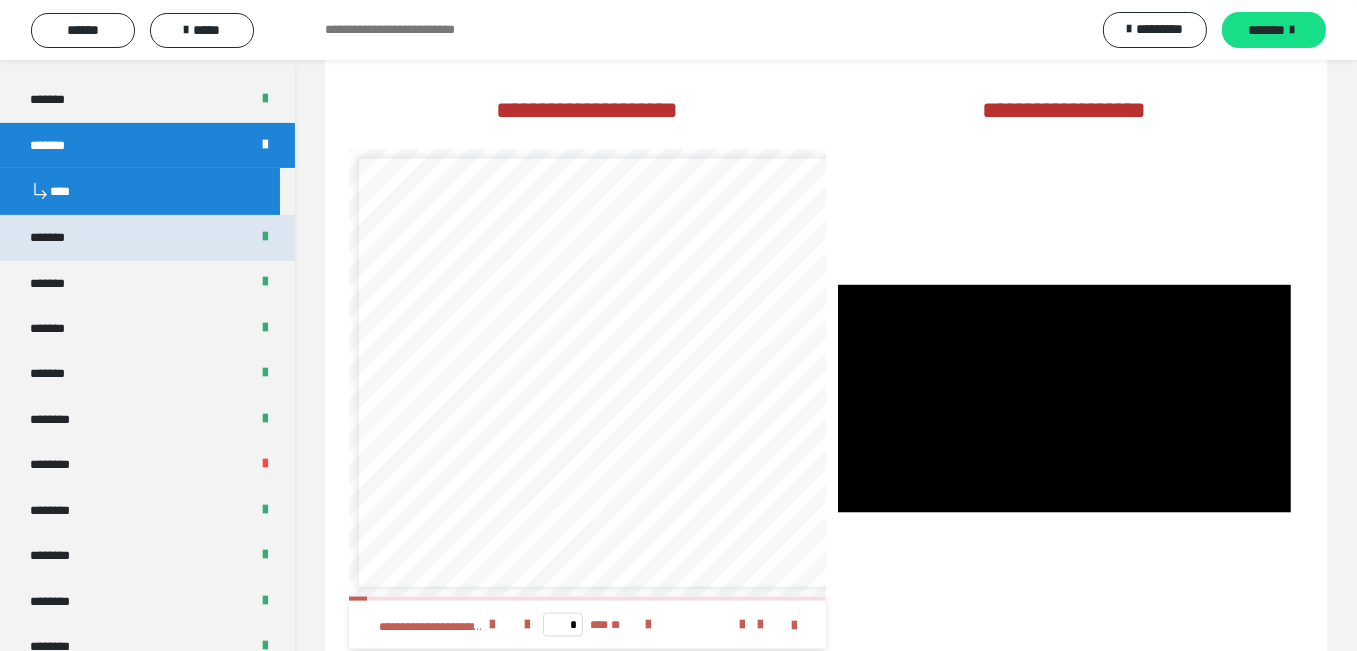 click on "*******" at bounding box center (58, 237) 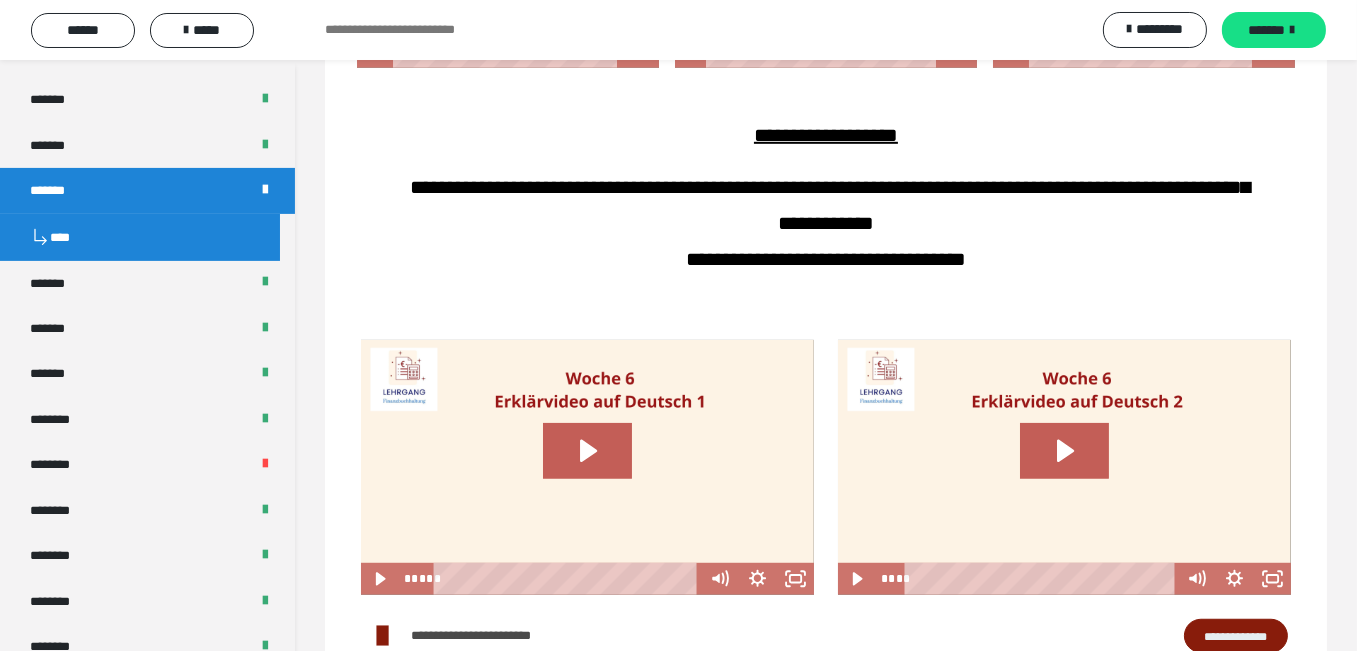 scroll, scrollTop: 1650, scrollLeft: 0, axis: vertical 